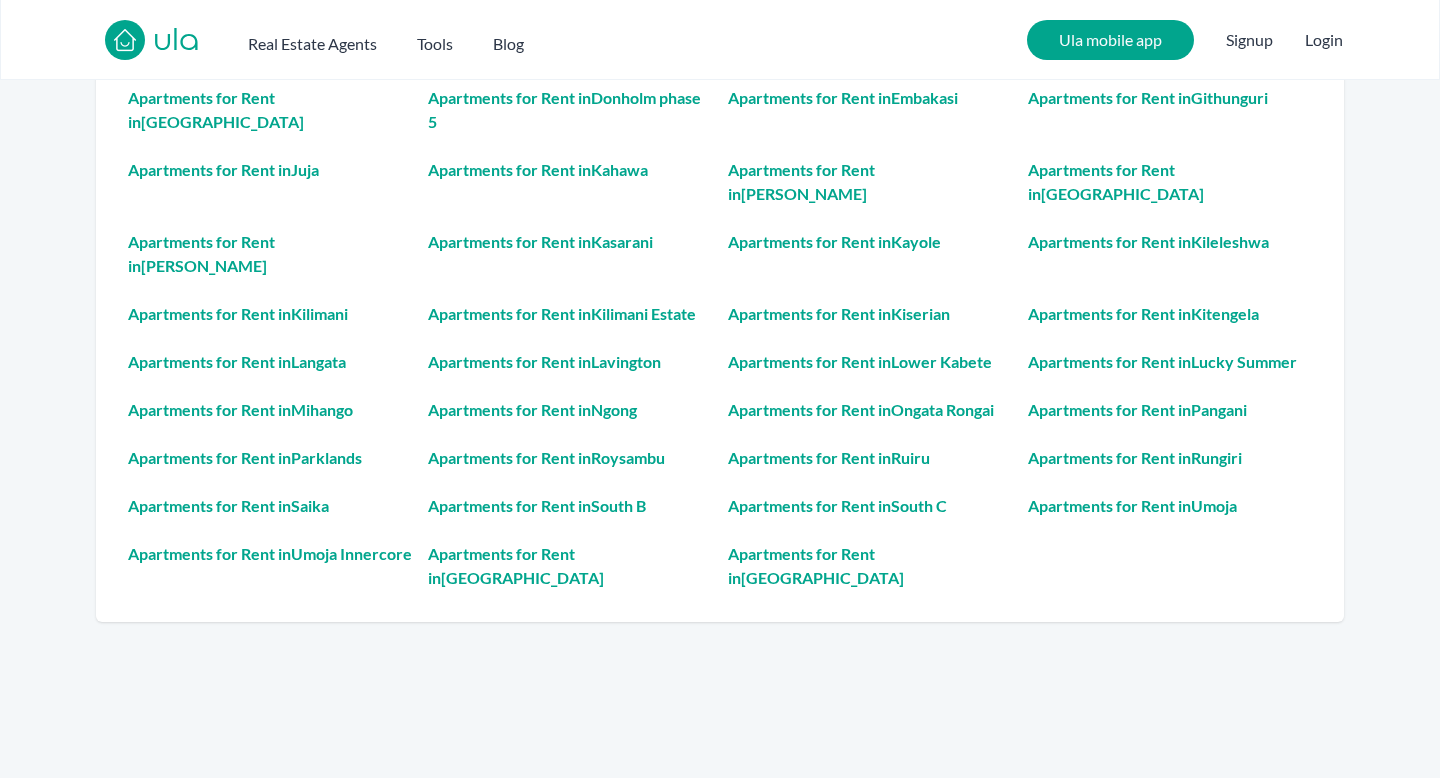 scroll, scrollTop: 4910, scrollLeft: 0, axis: vertical 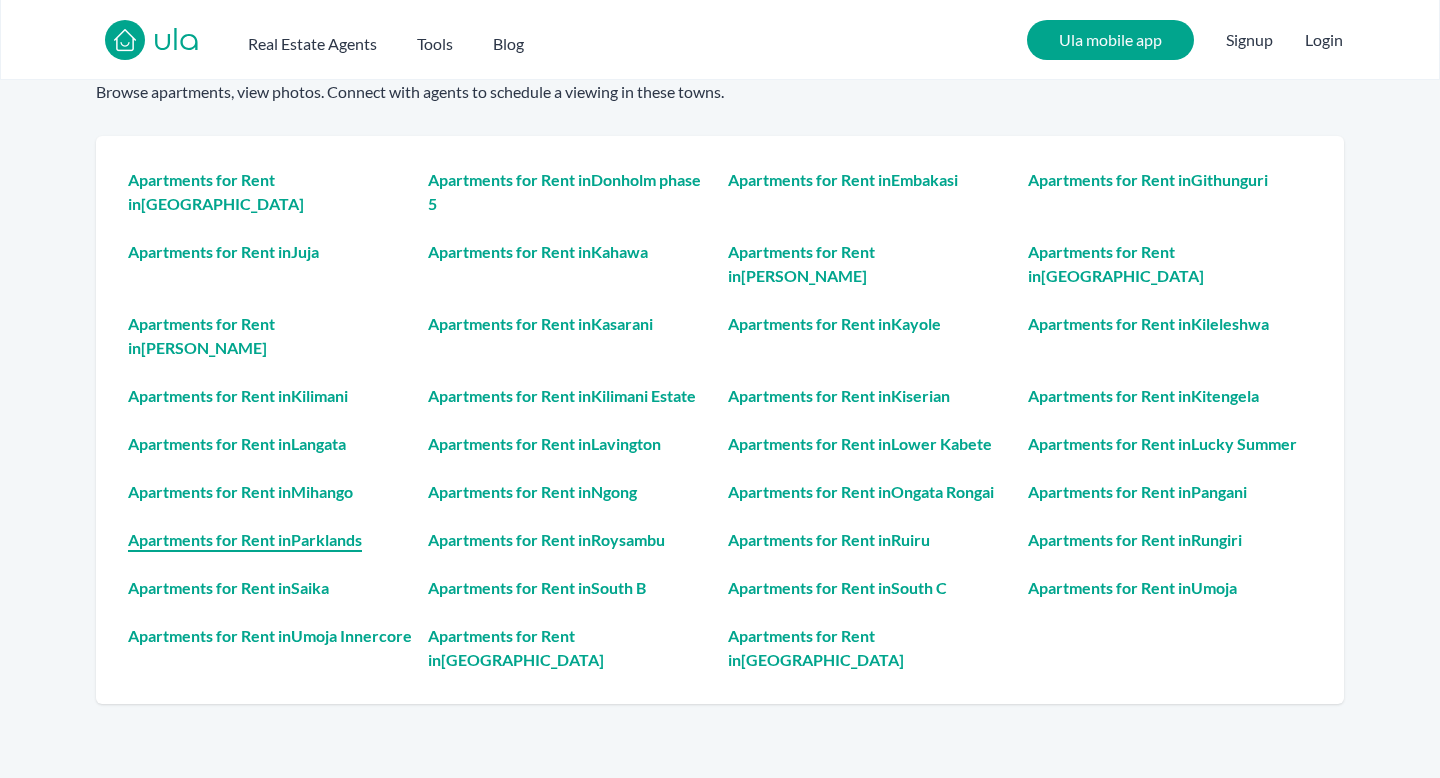 click on "Apartments for Rent in  [GEOGRAPHIC_DATA]" at bounding box center (270, 540) 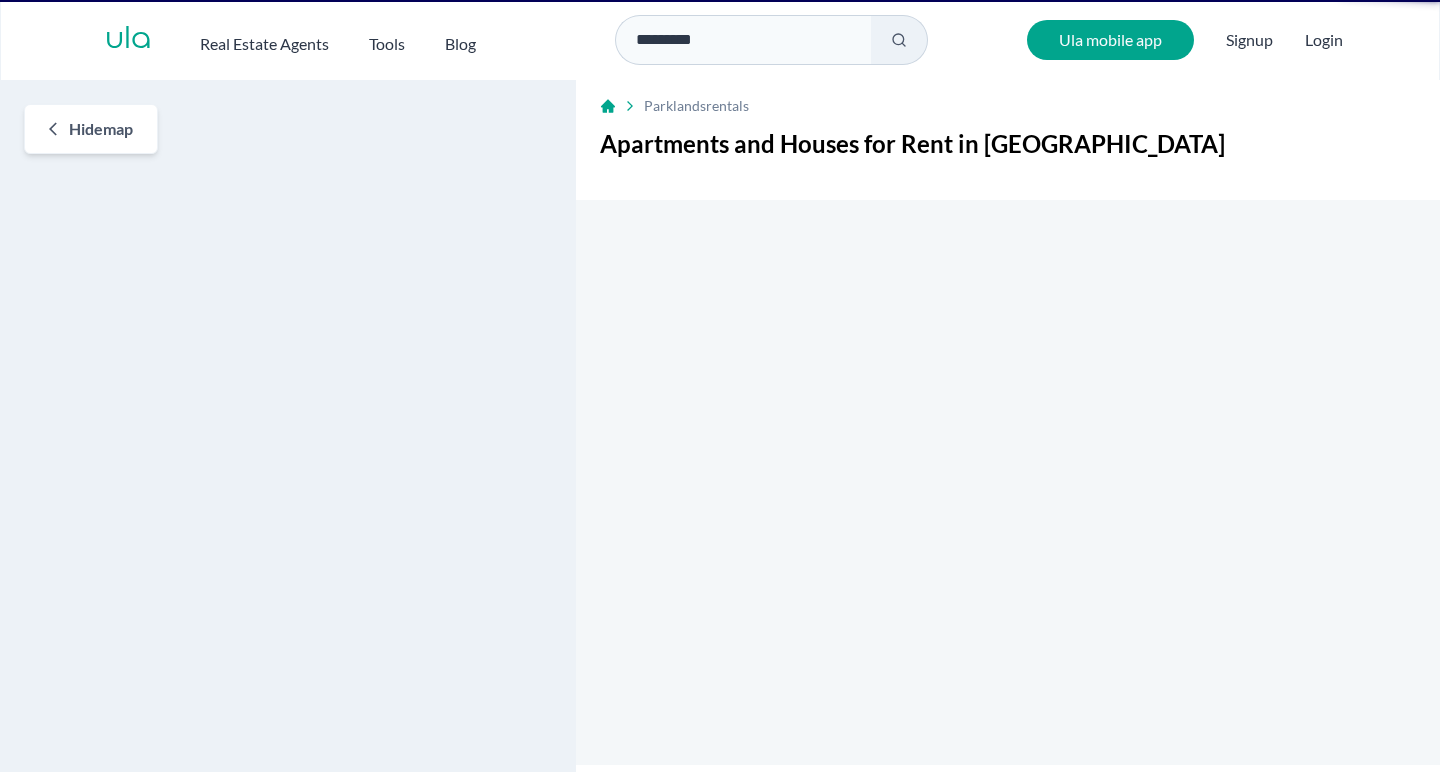 scroll, scrollTop: 0, scrollLeft: 0, axis: both 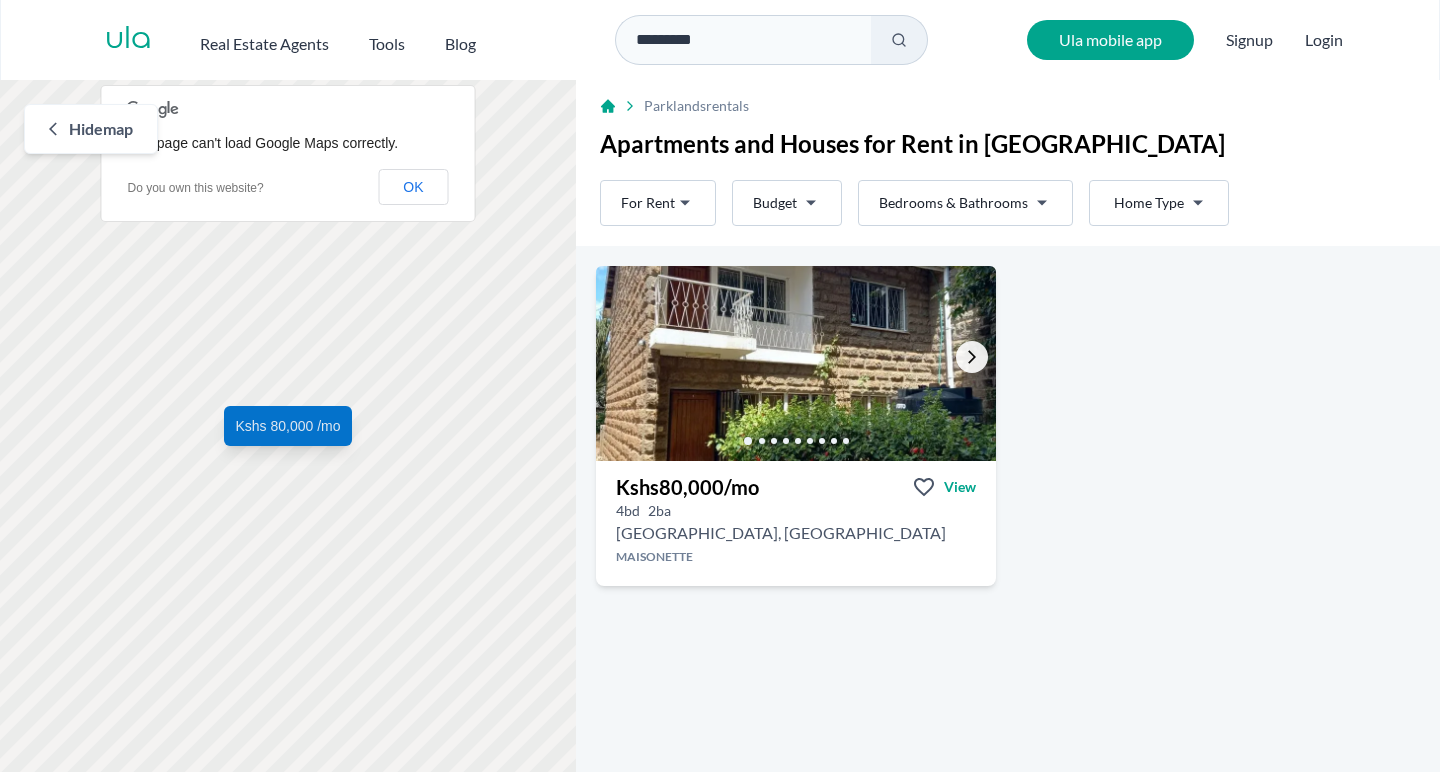 click 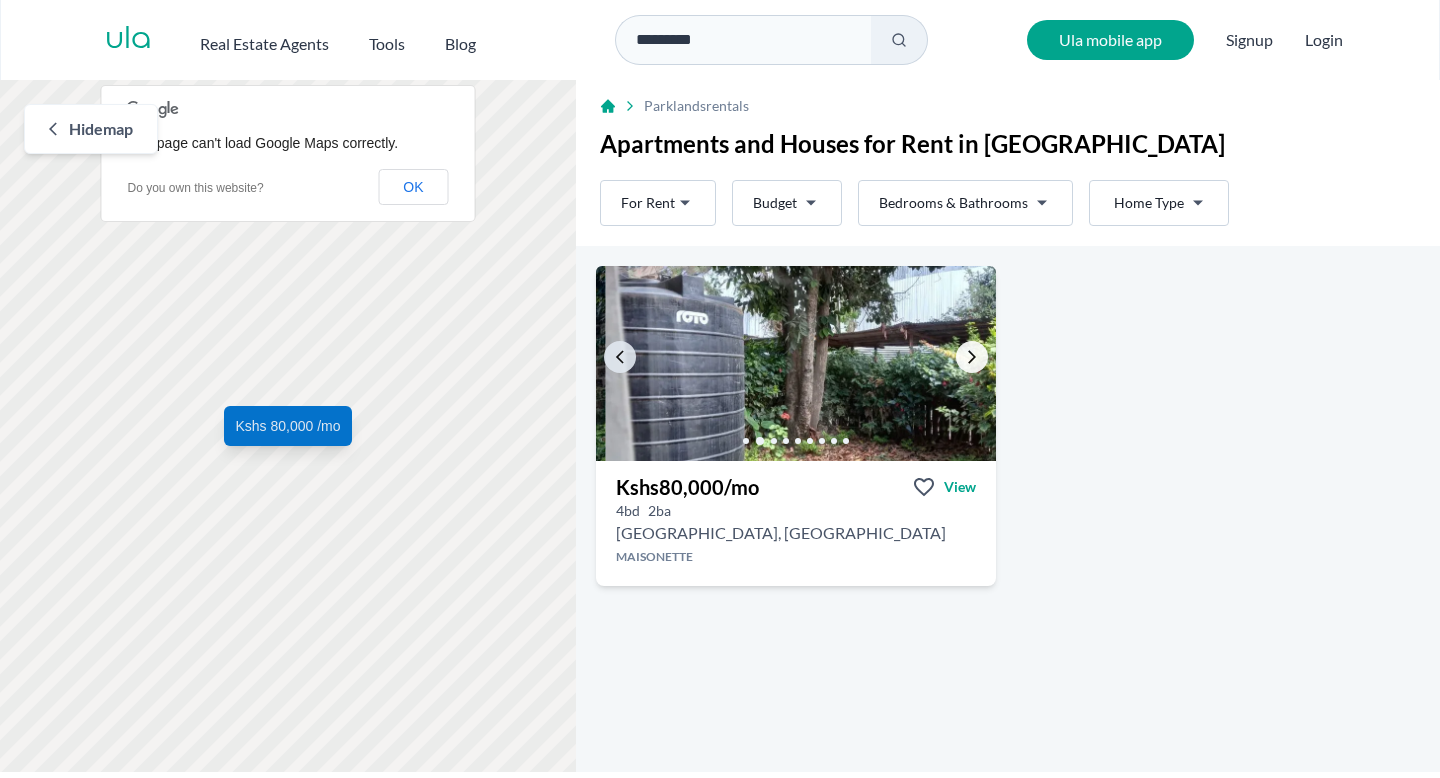 click 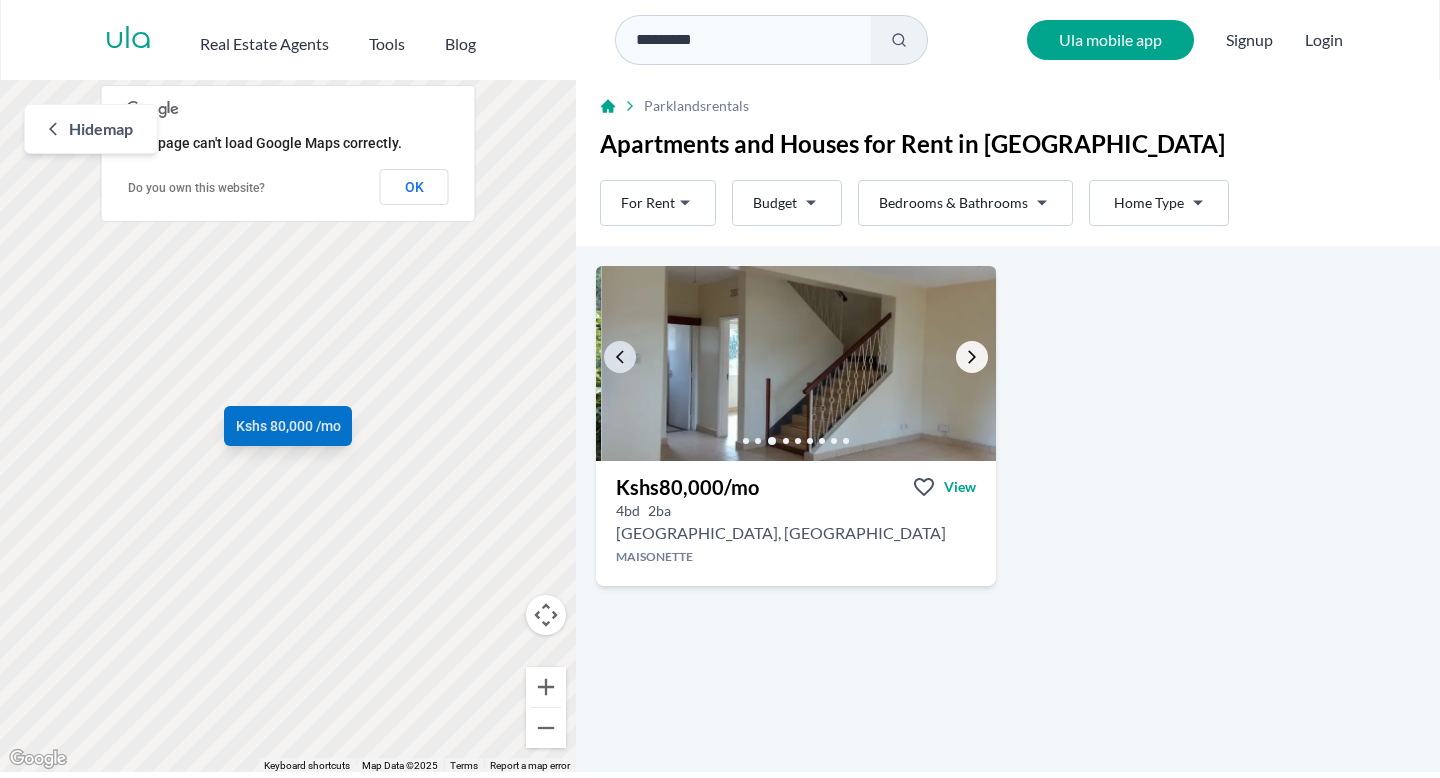 click 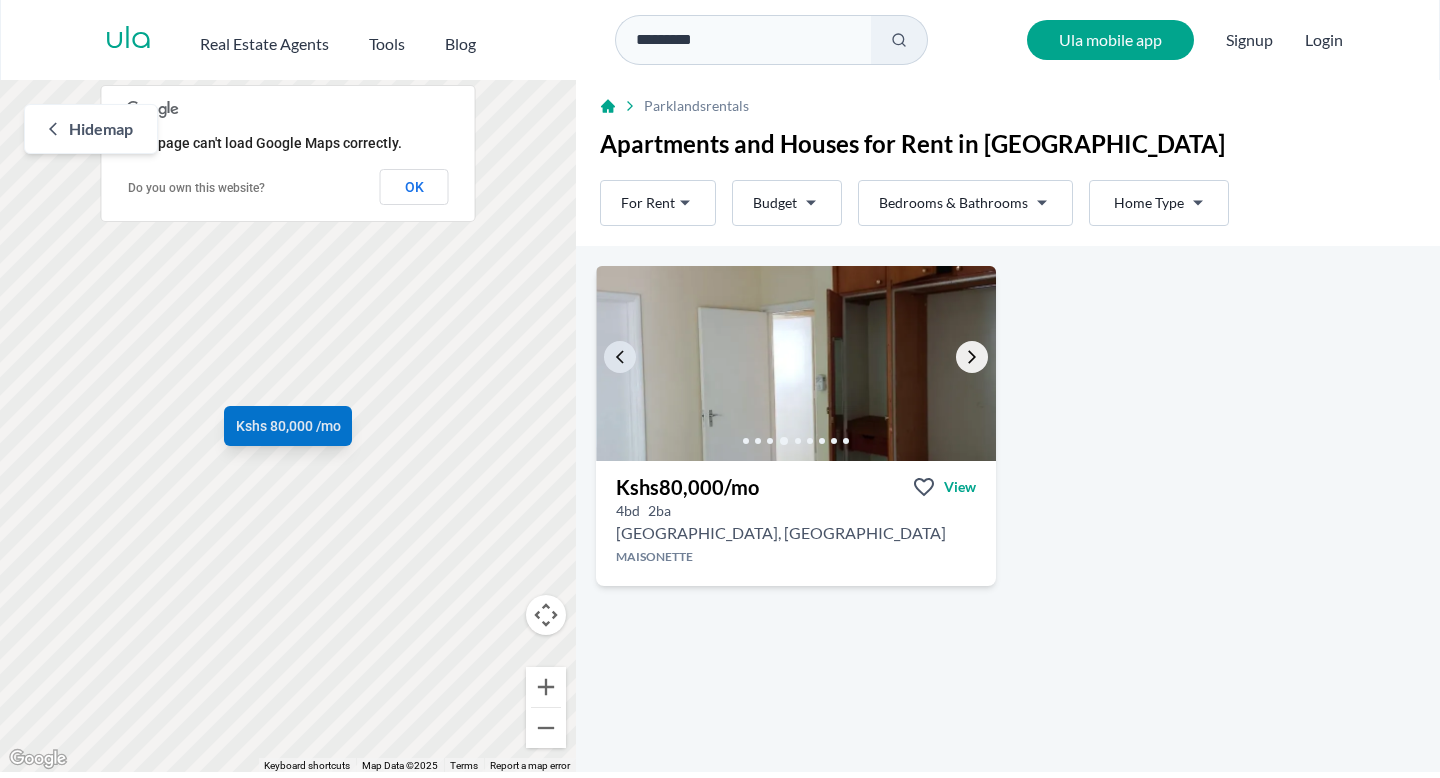 click 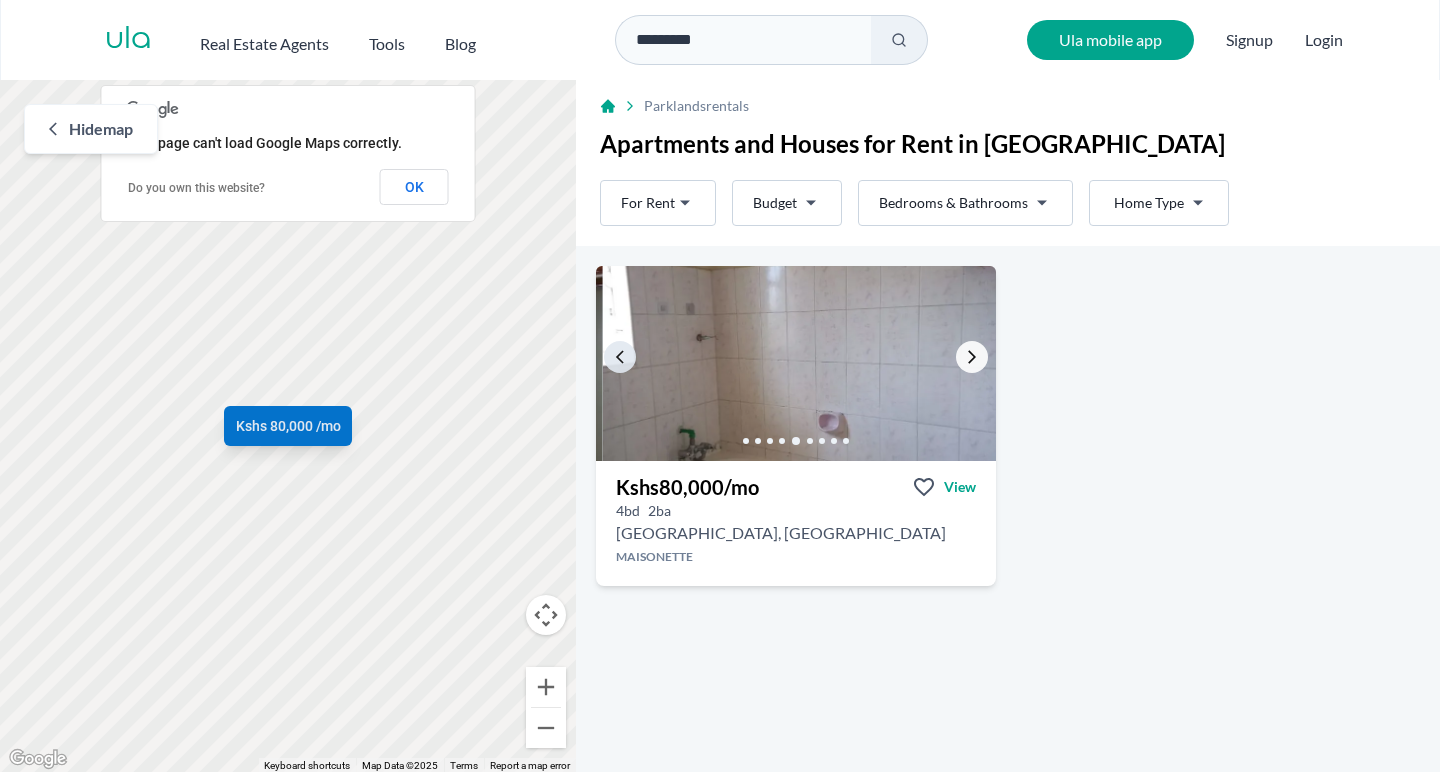 click 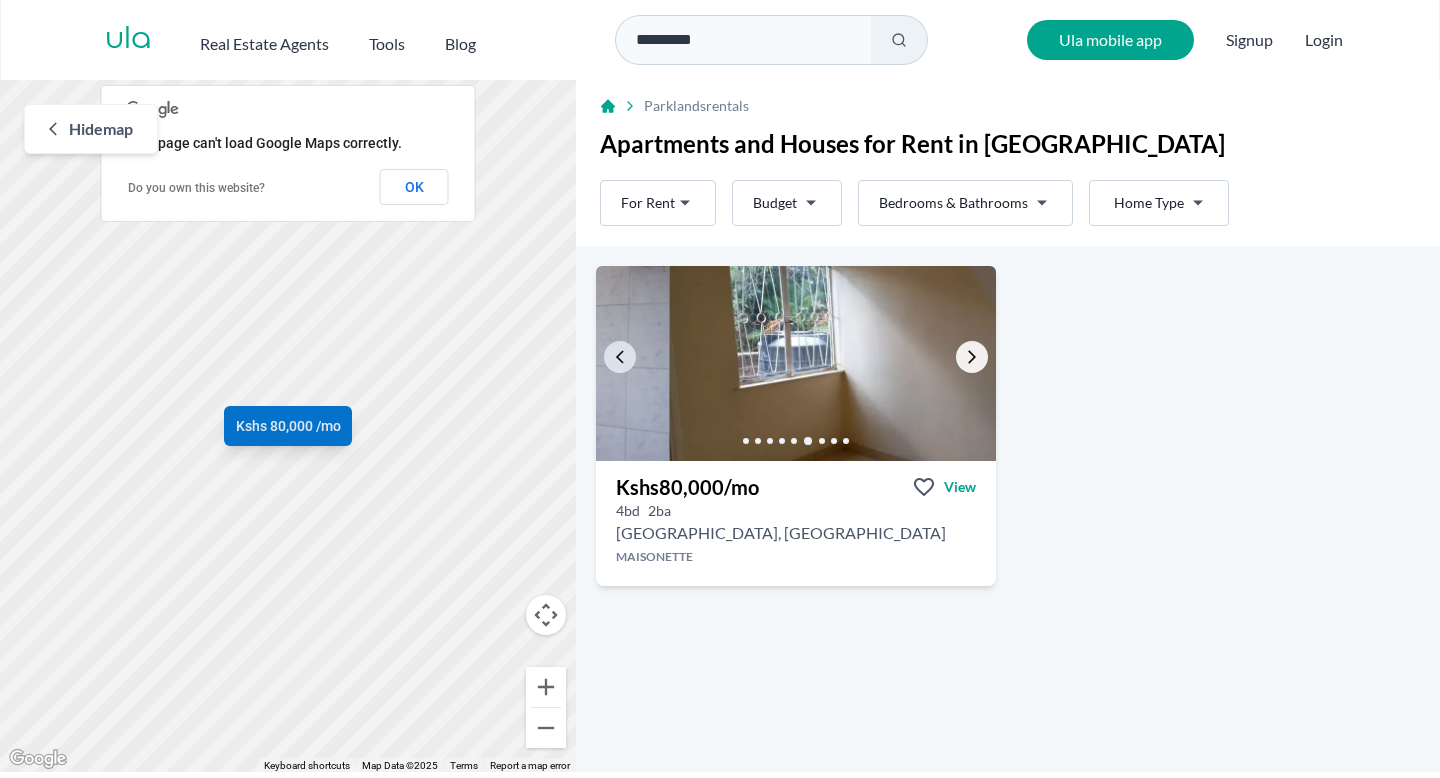 click 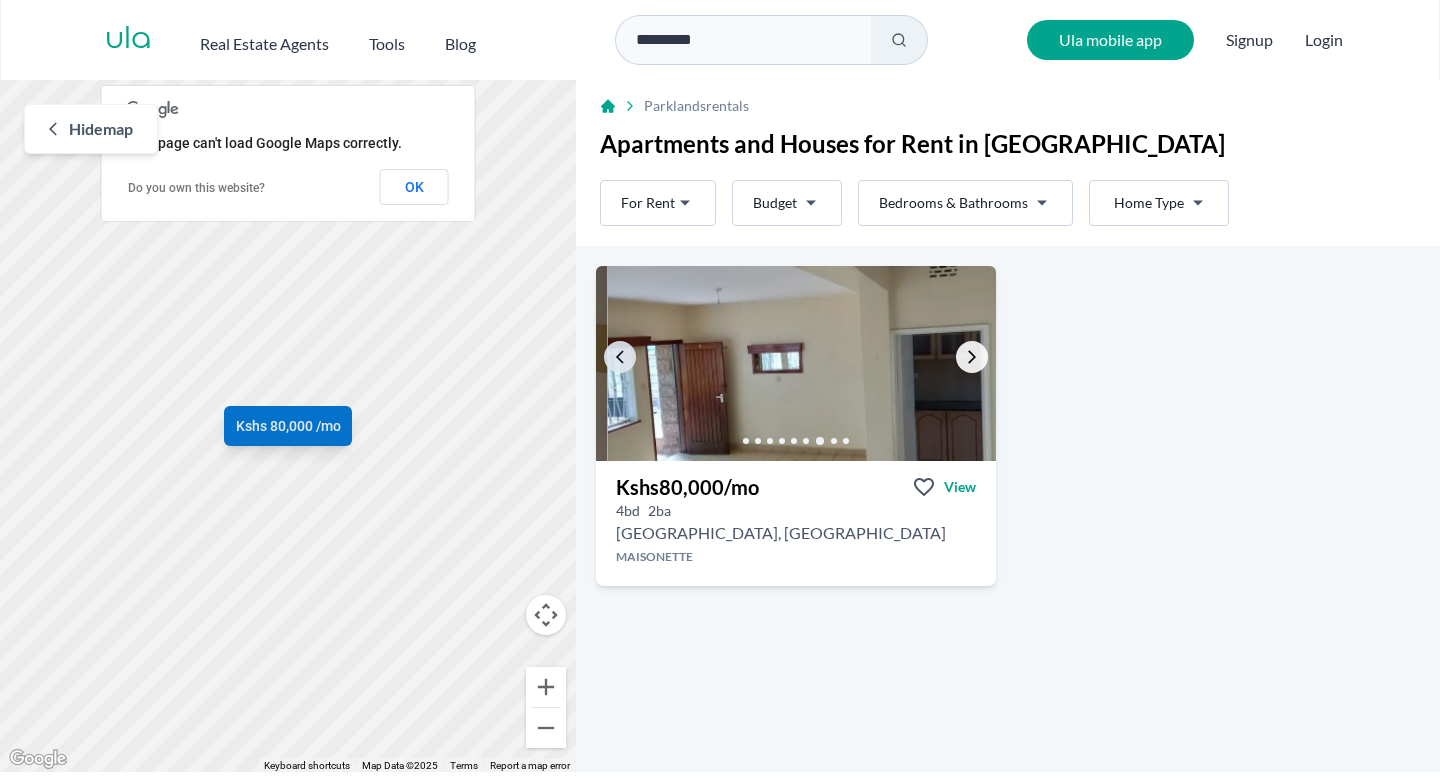 click 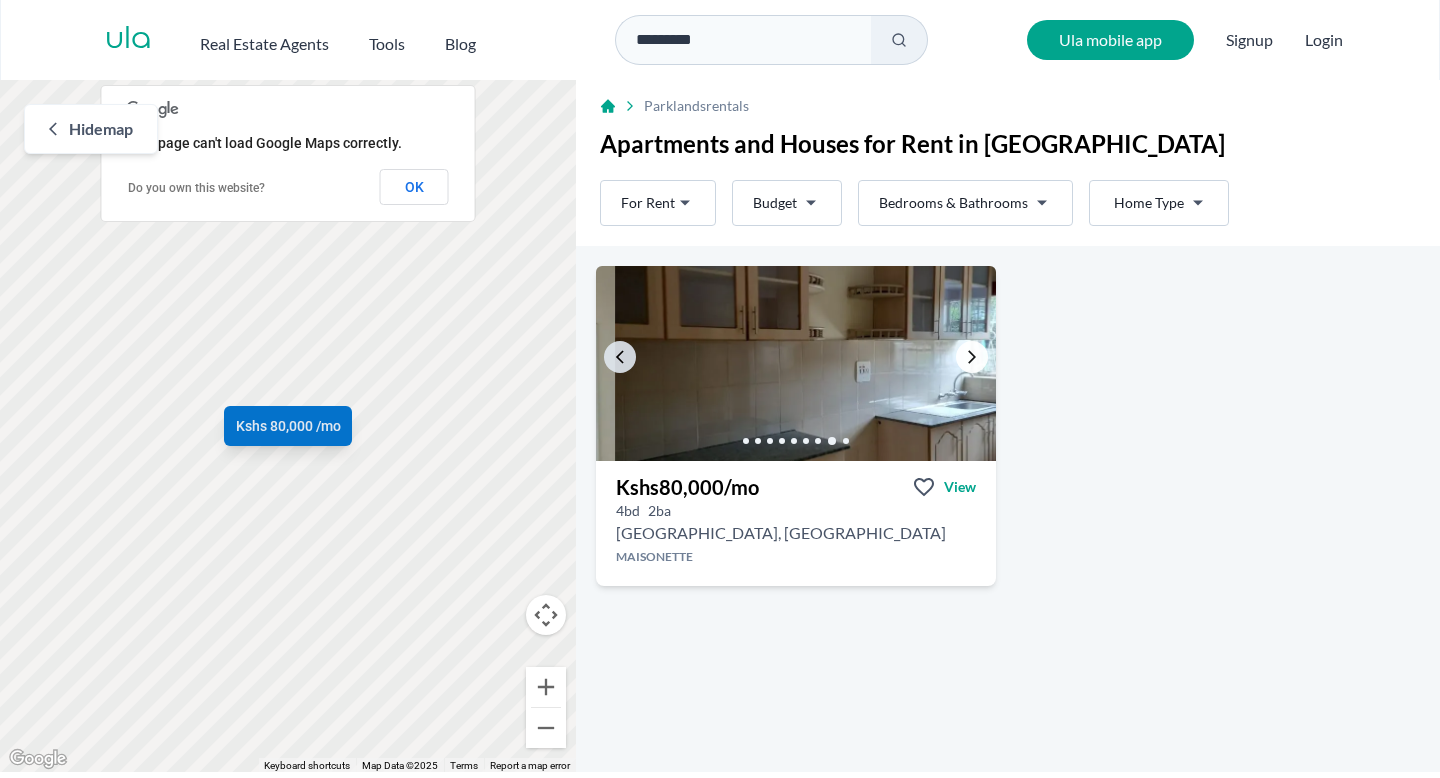 click 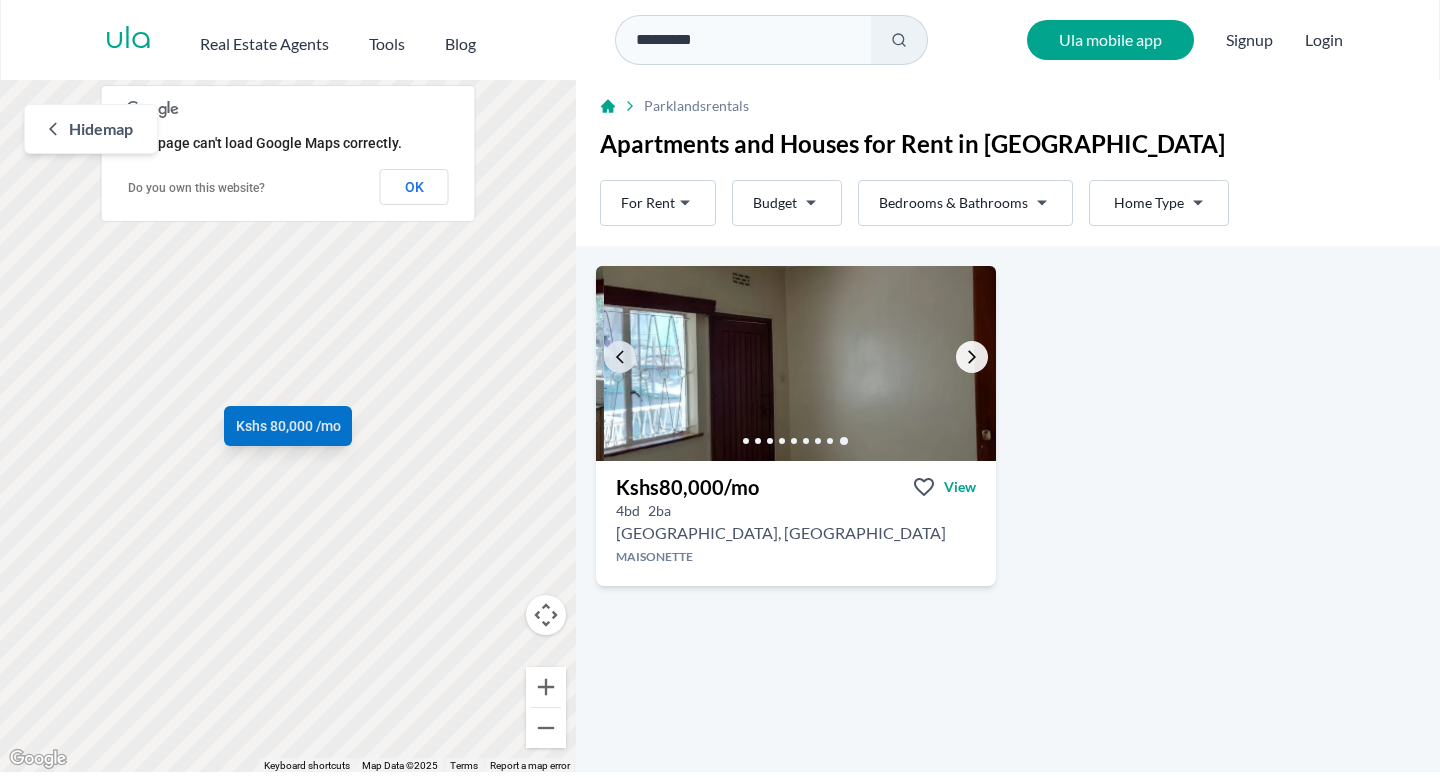 click 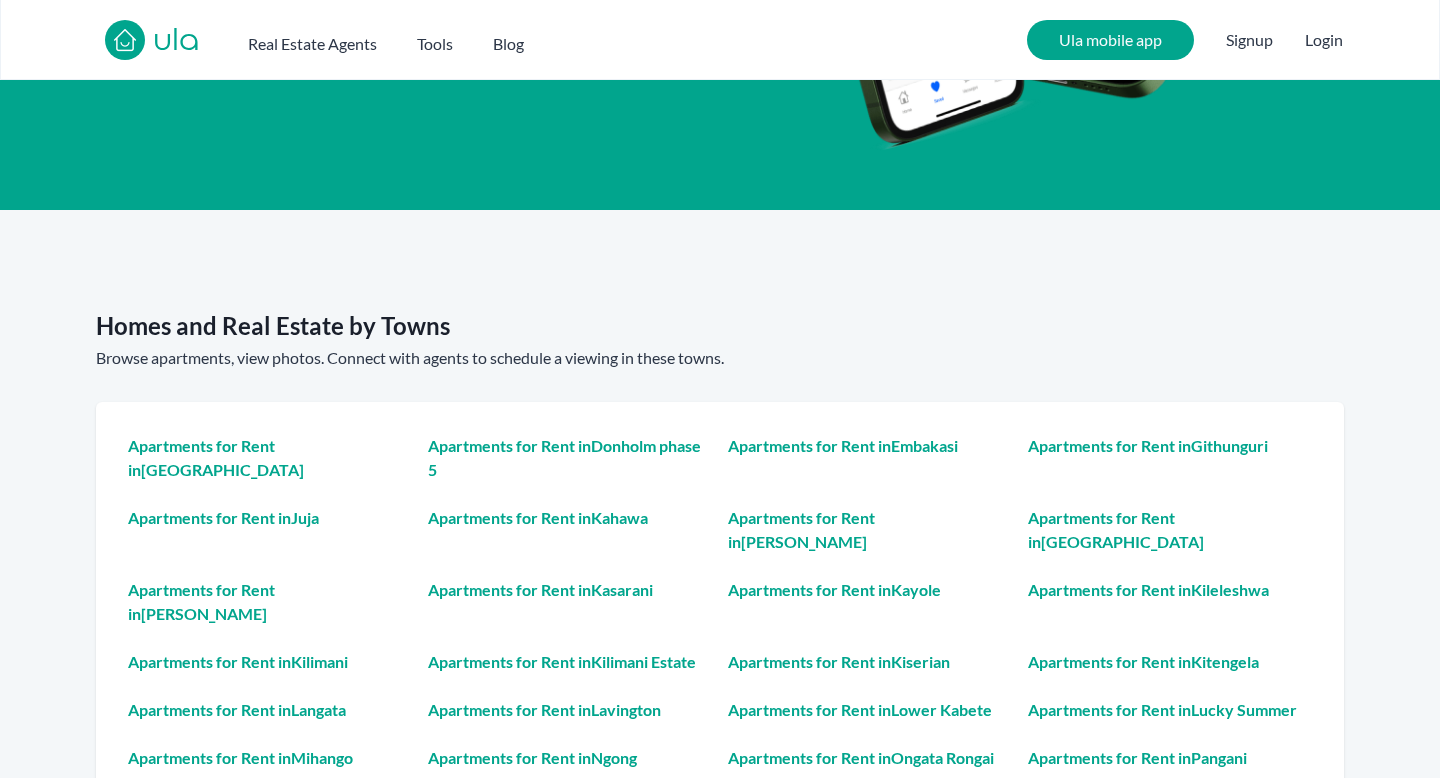 scroll, scrollTop: 4834, scrollLeft: 0, axis: vertical 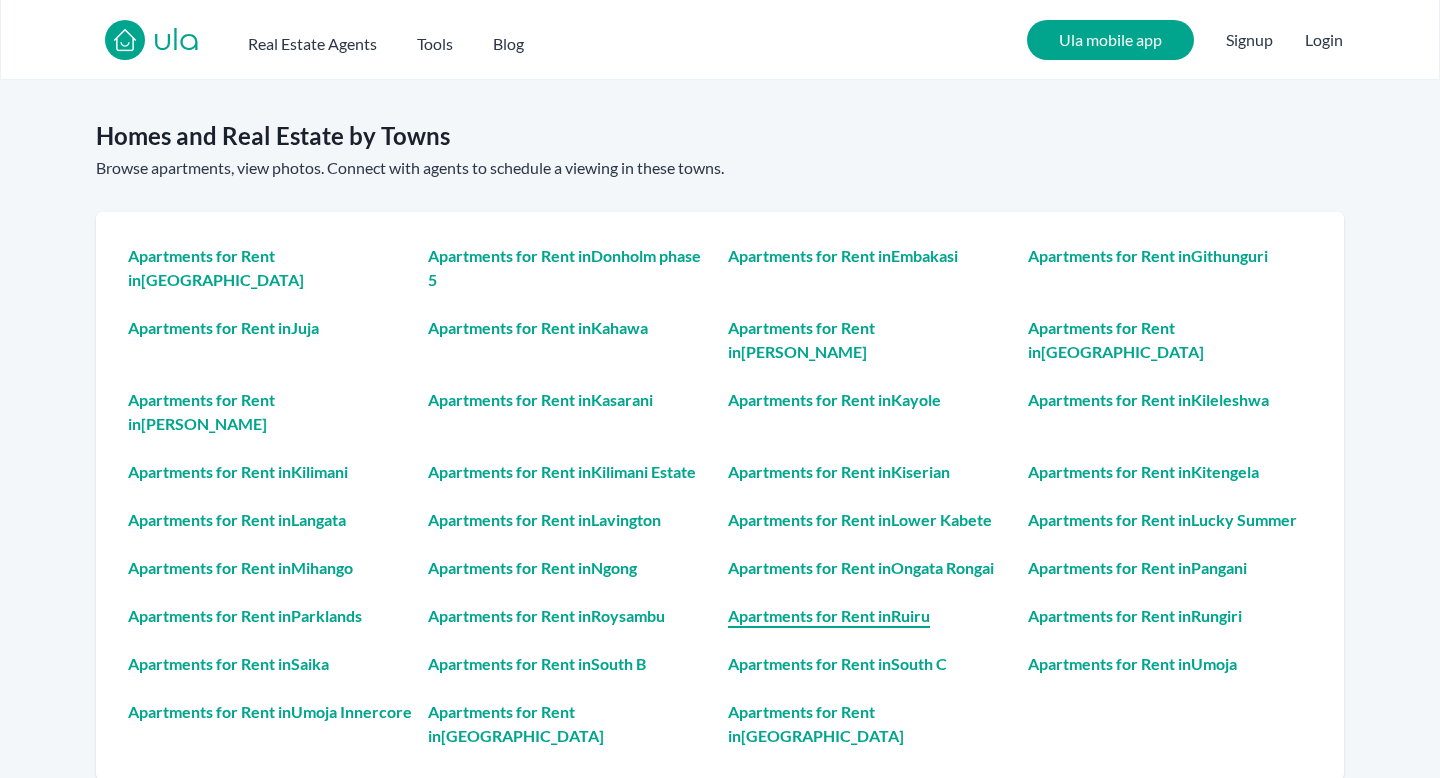 click on "Apartments for Rent in  [GEOGRAPHIC_DATA]" at bounding box center (870, 616) 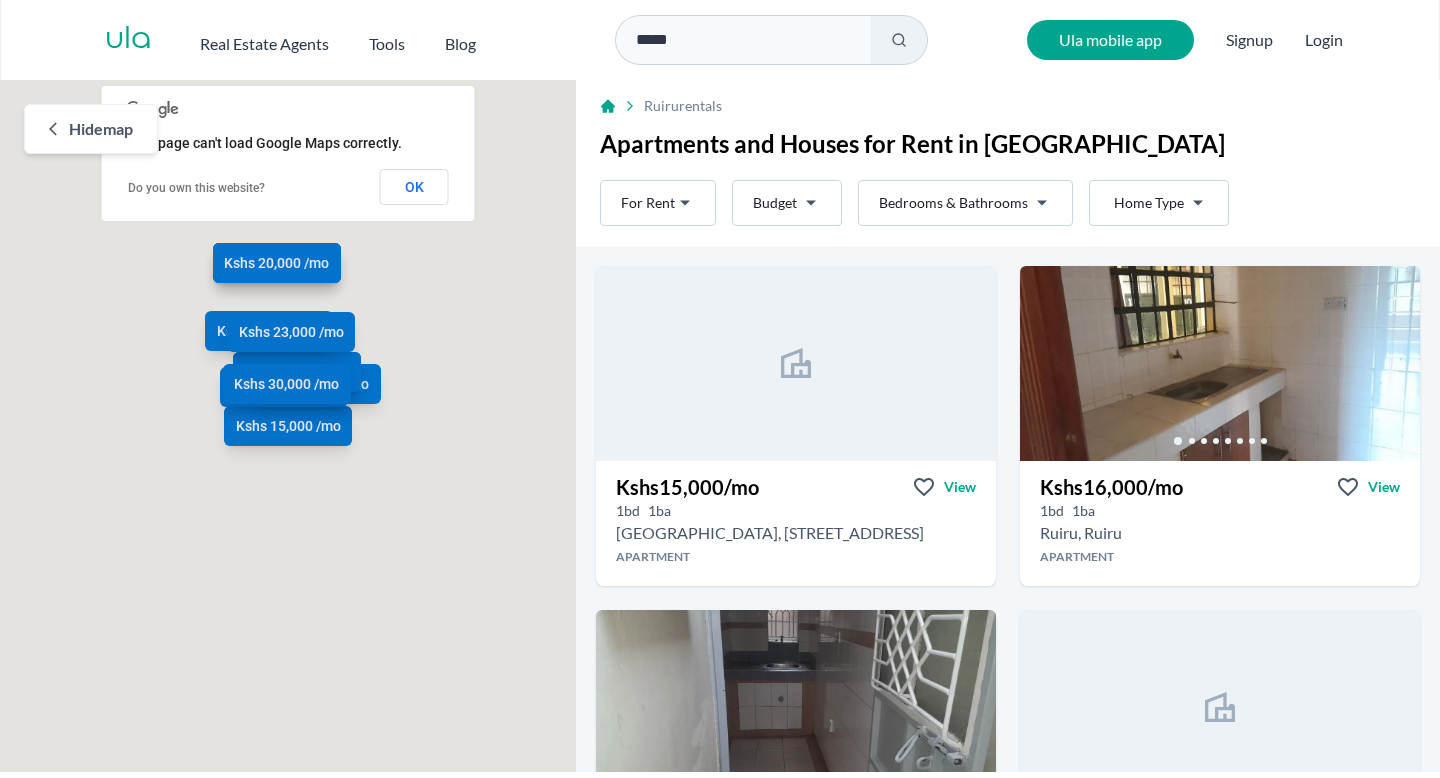 scroll, scrollTop: 0, scrollLeft: 0, axis: both 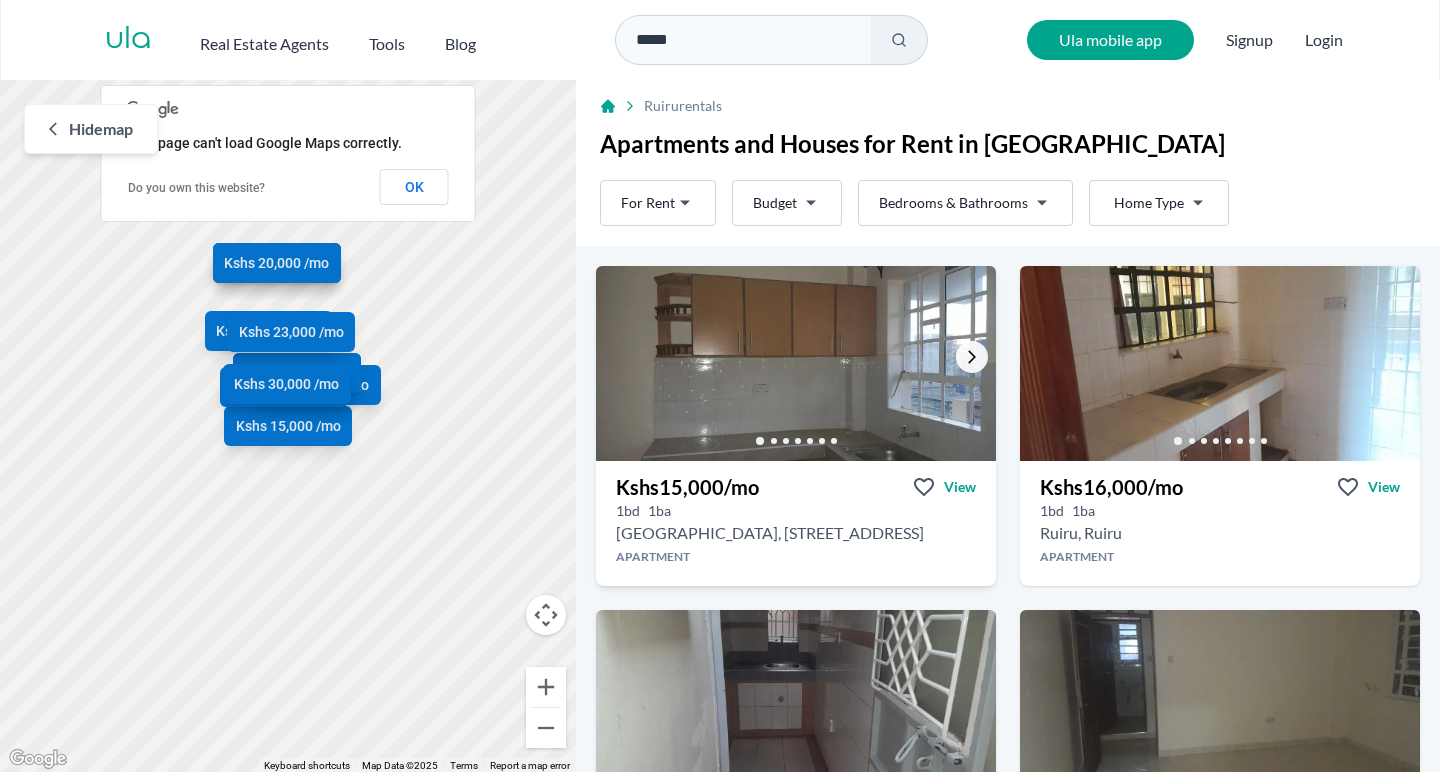 click 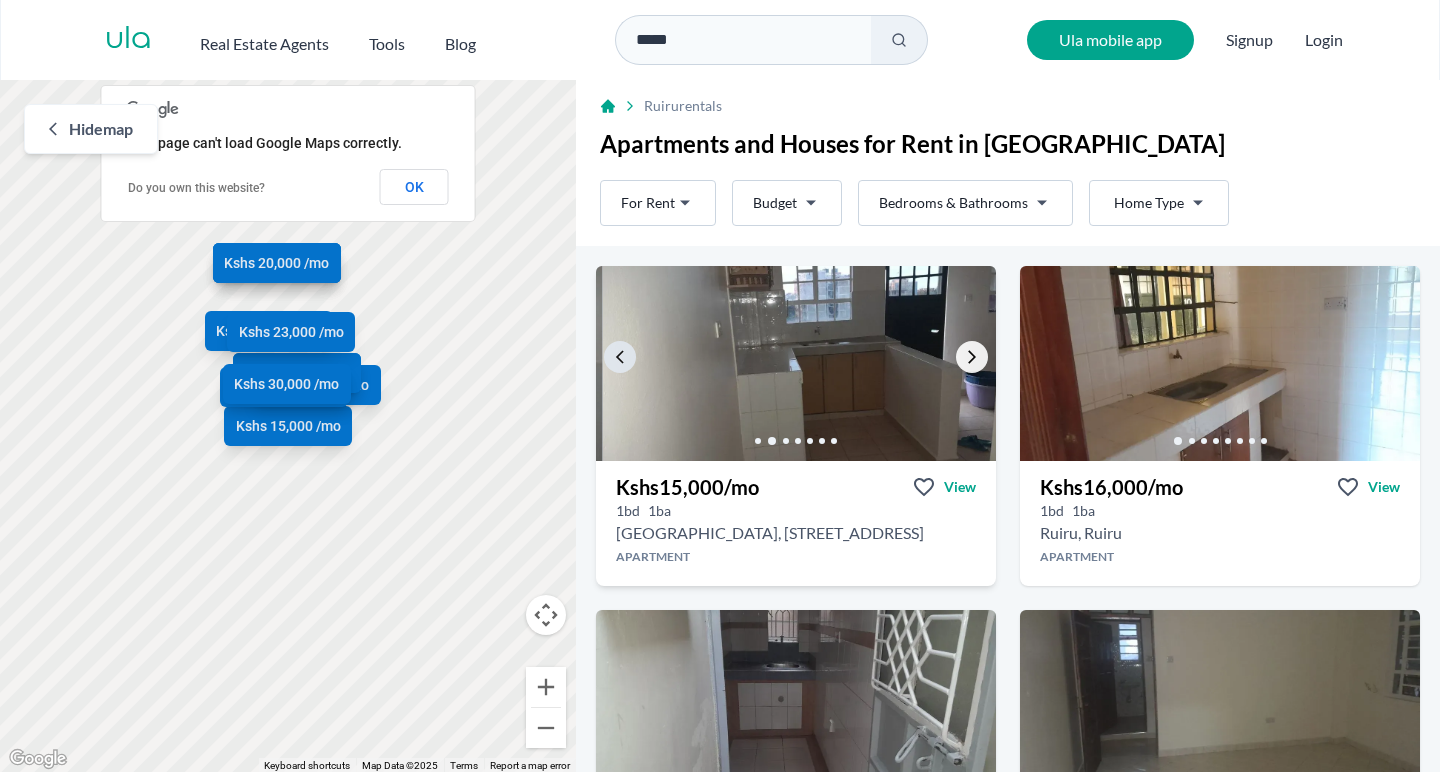 click 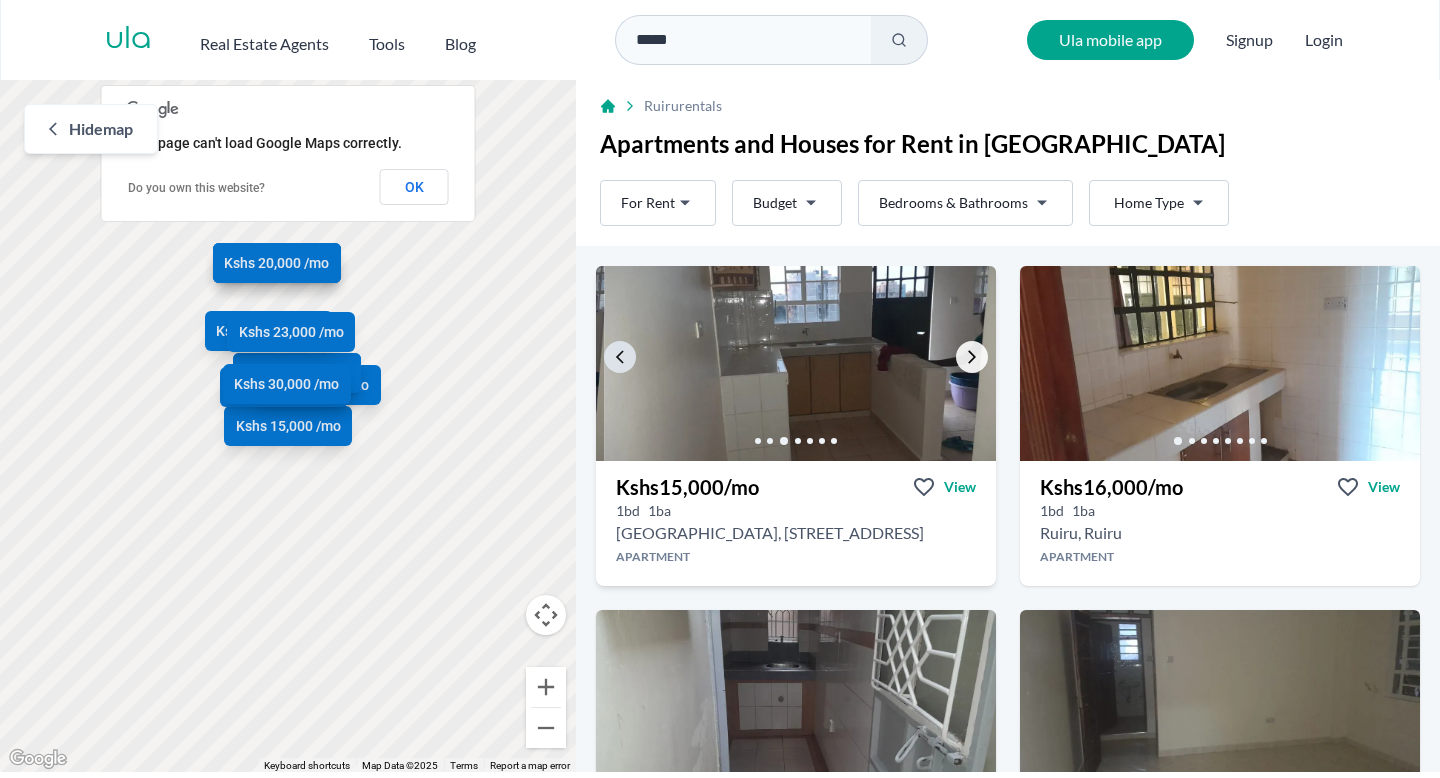 click 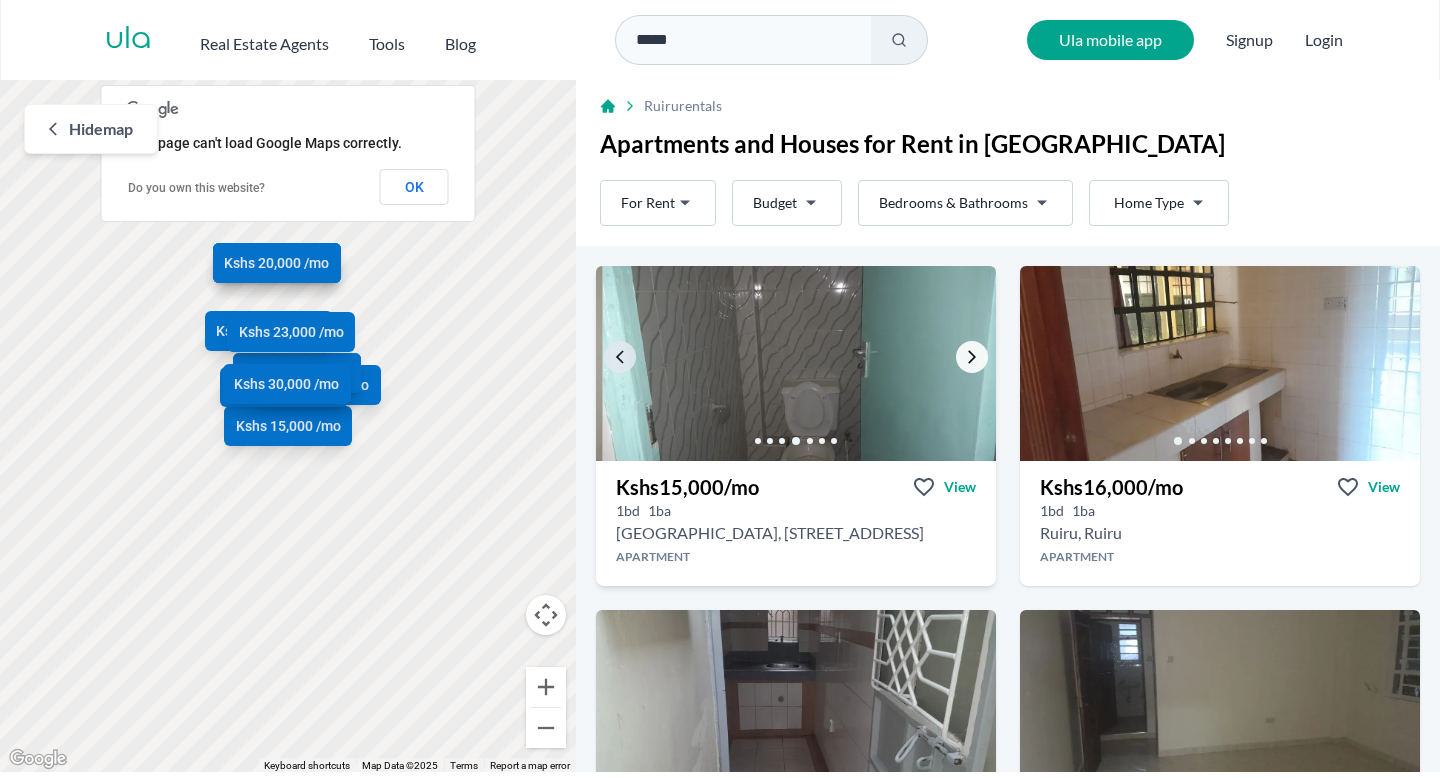 click 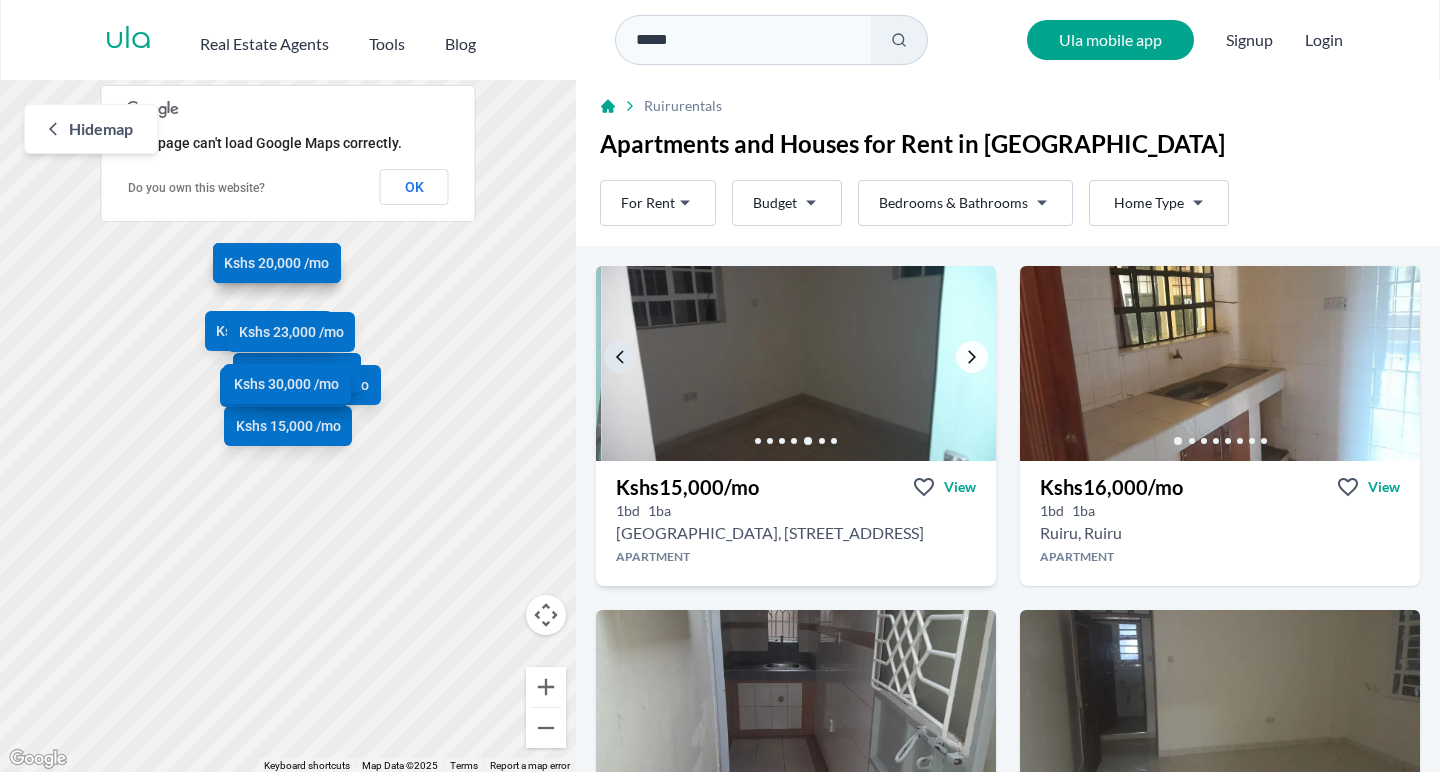 click 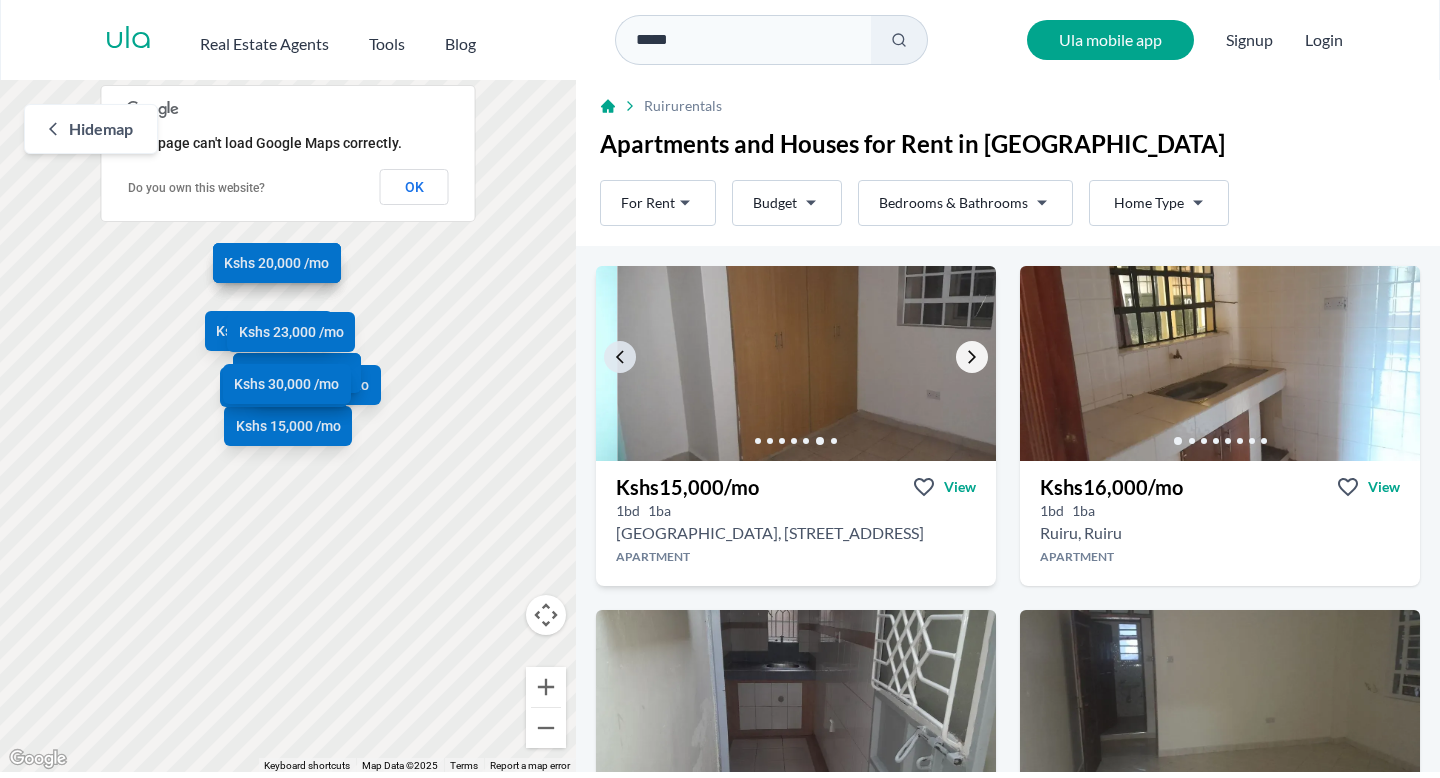 click 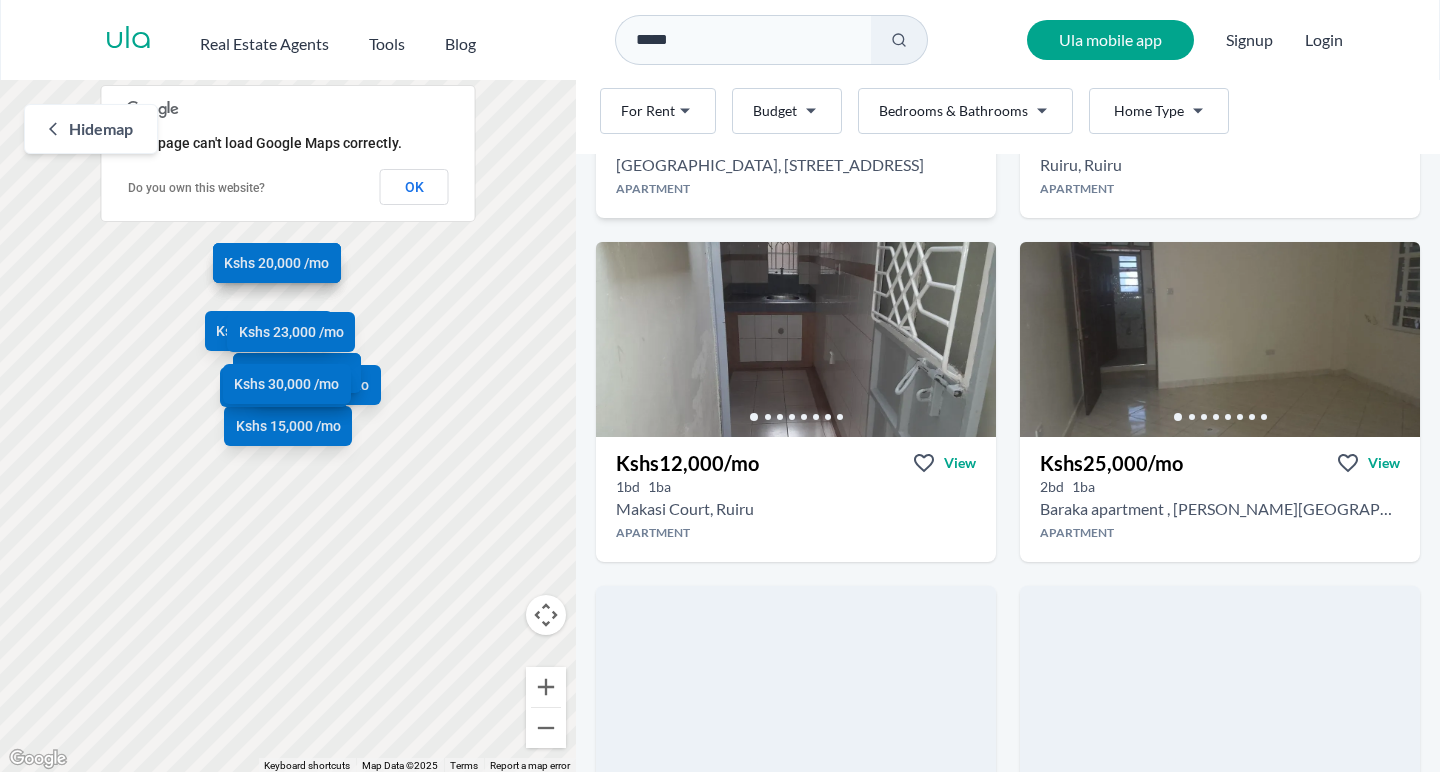 scroll, scrollTop: 369, scrollLeft: 0, axis: vertical 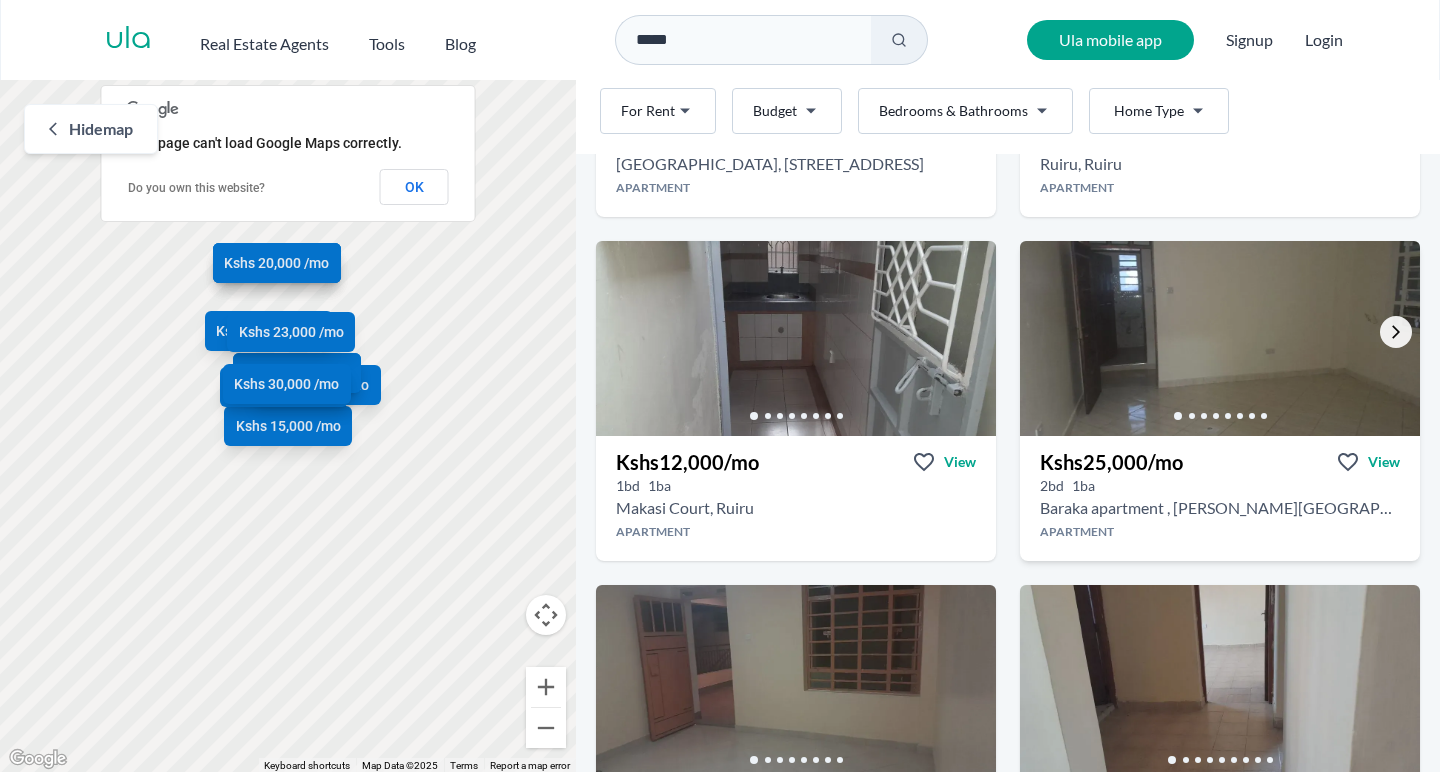 click 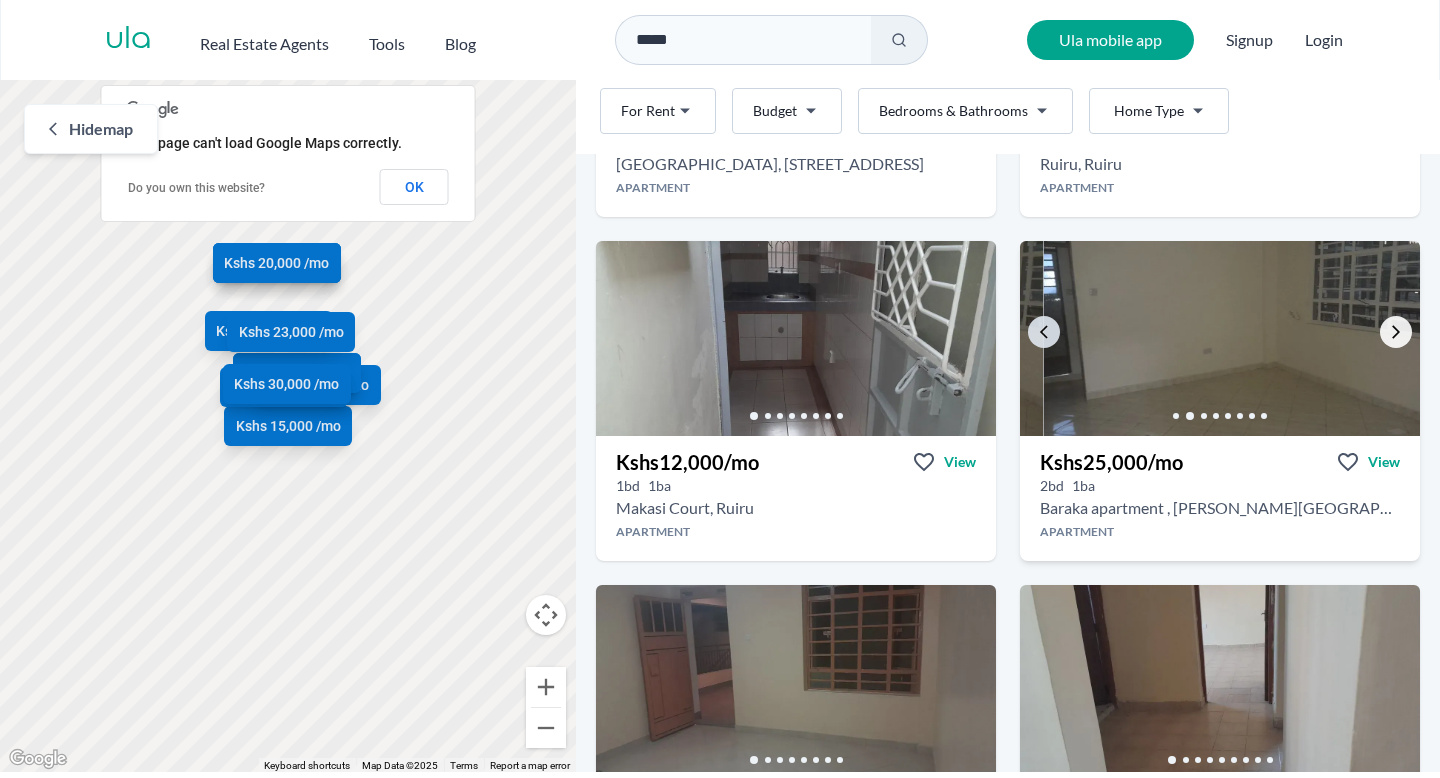 click 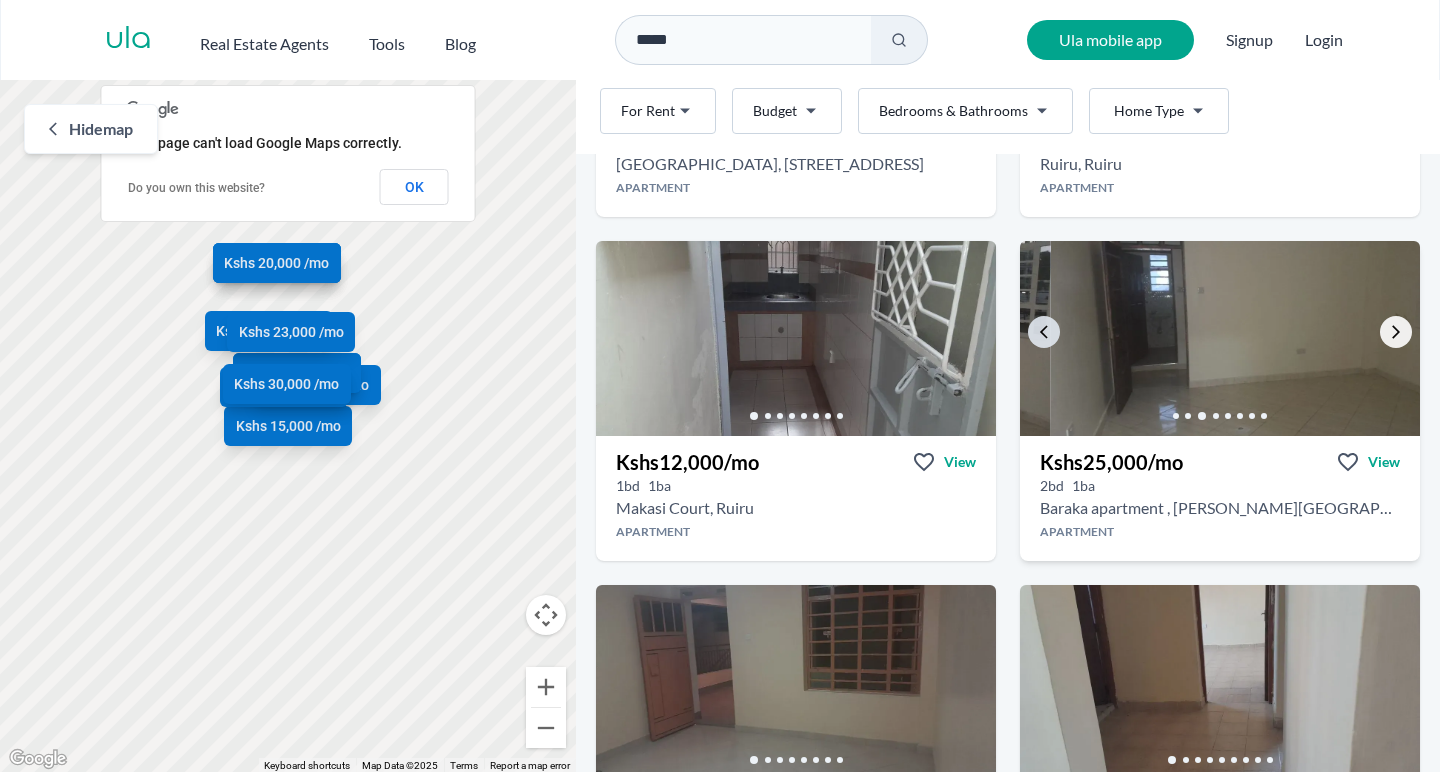 click 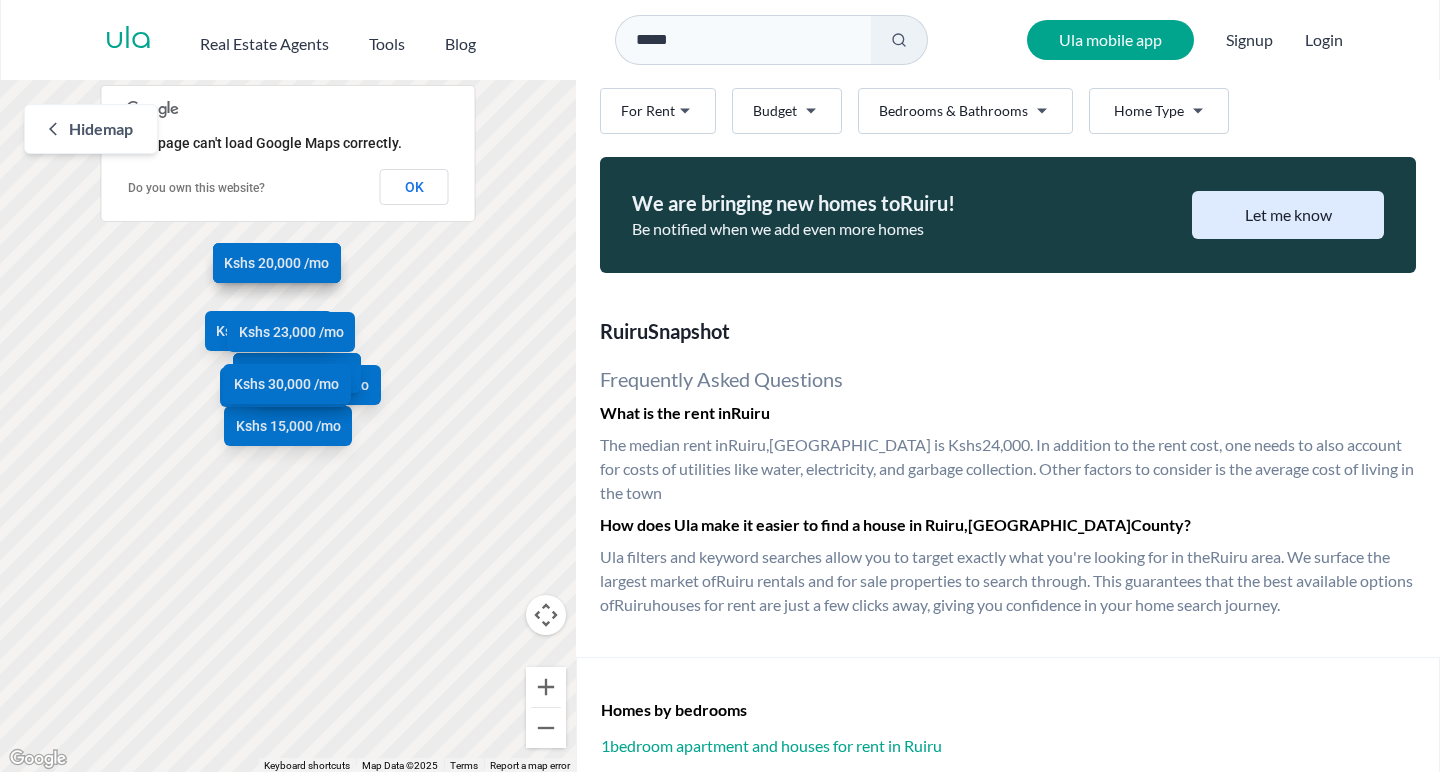 scroll, scrollTop: 2237, scrollLeft: 0, axis: vertical 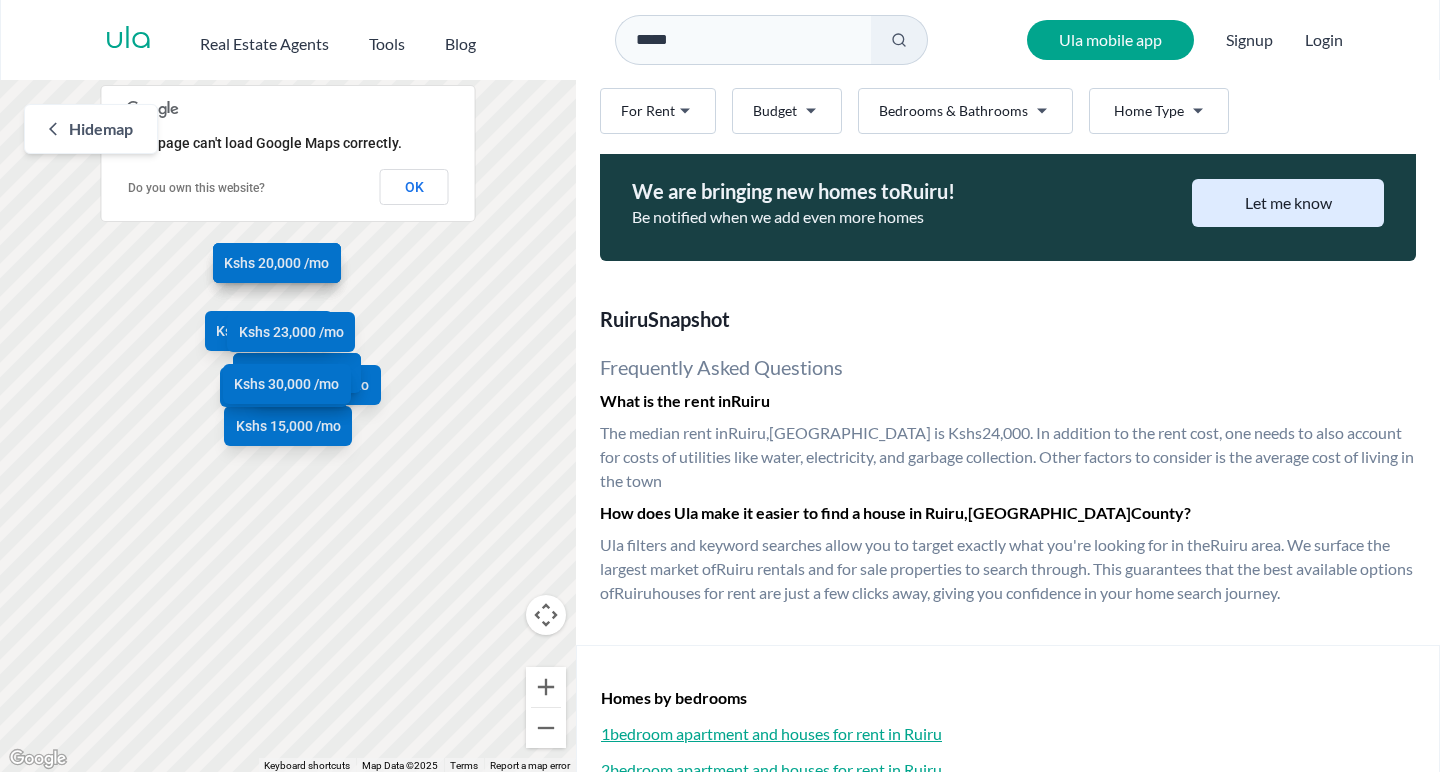 click on "1  bedroom apartment and houses for rent in   [GEOGRAPHIC_DATA]" at bounding box center (1008, 734) 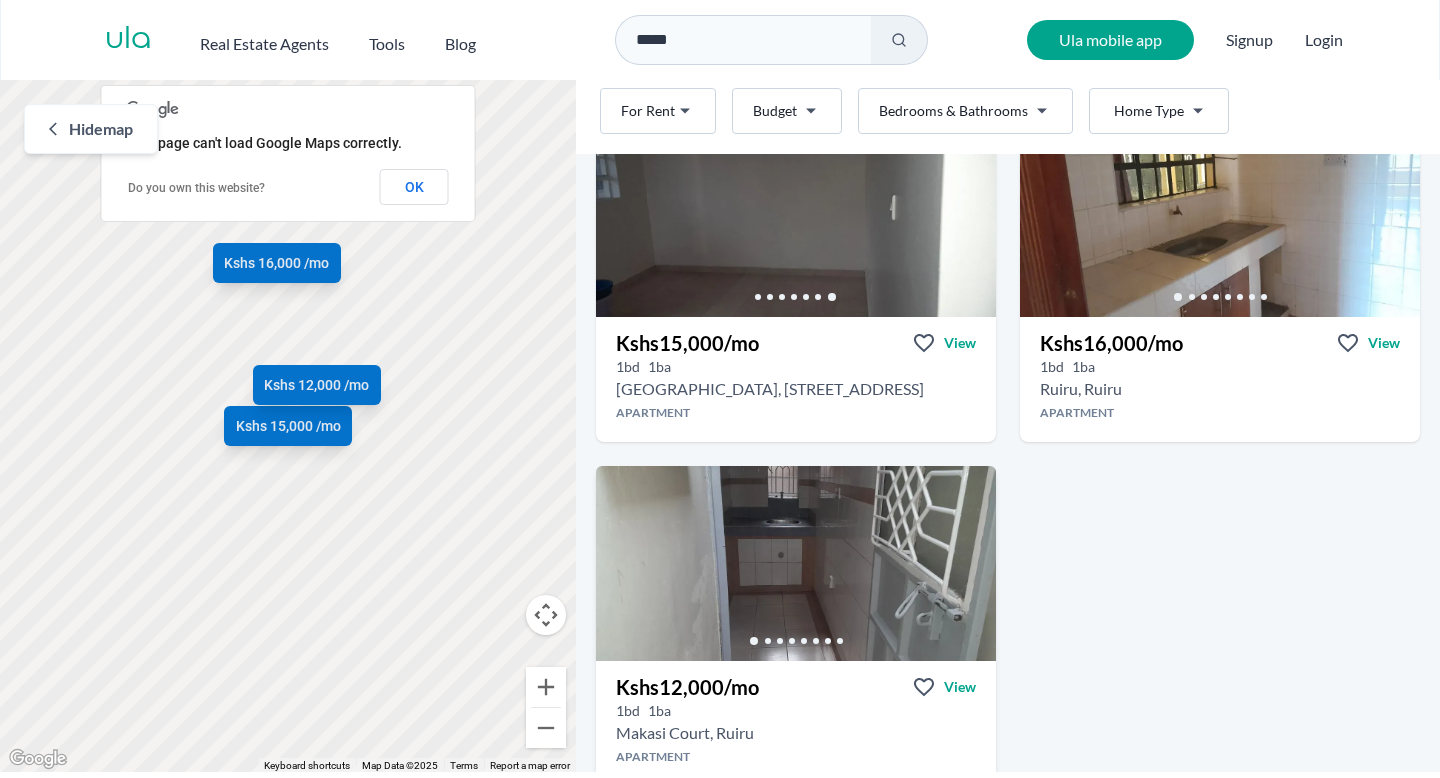 scroll, scrollTop: 157, scrollLeft: 0, axis: vertical 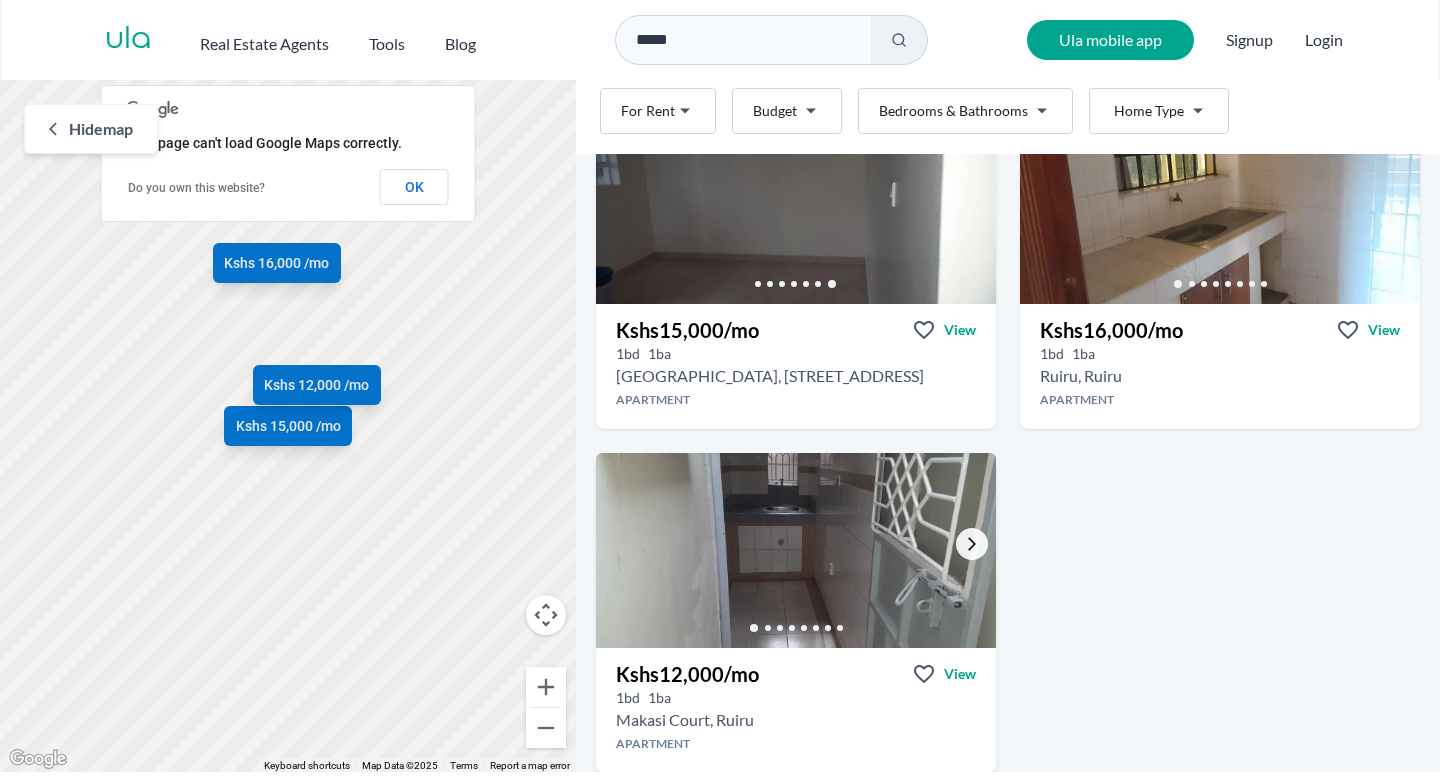 click 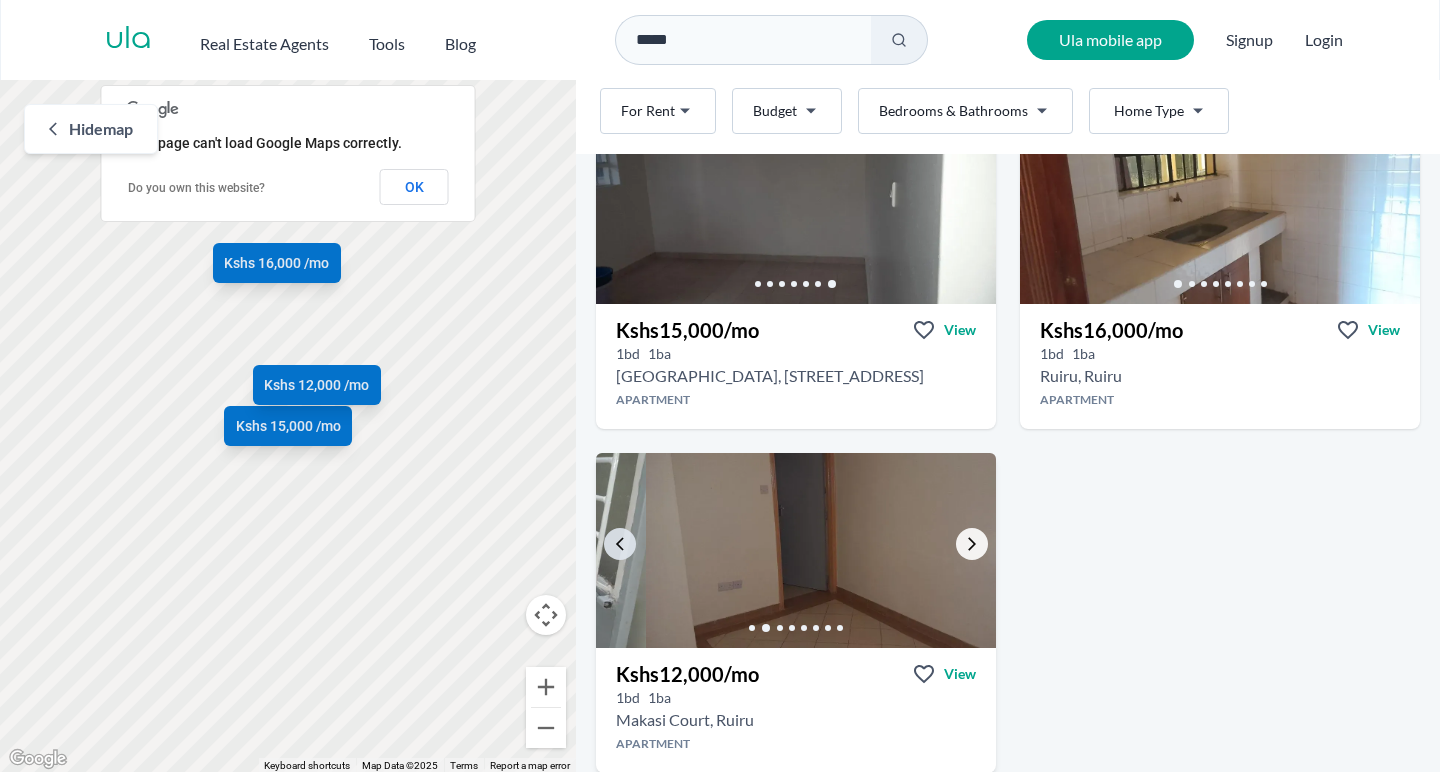 click 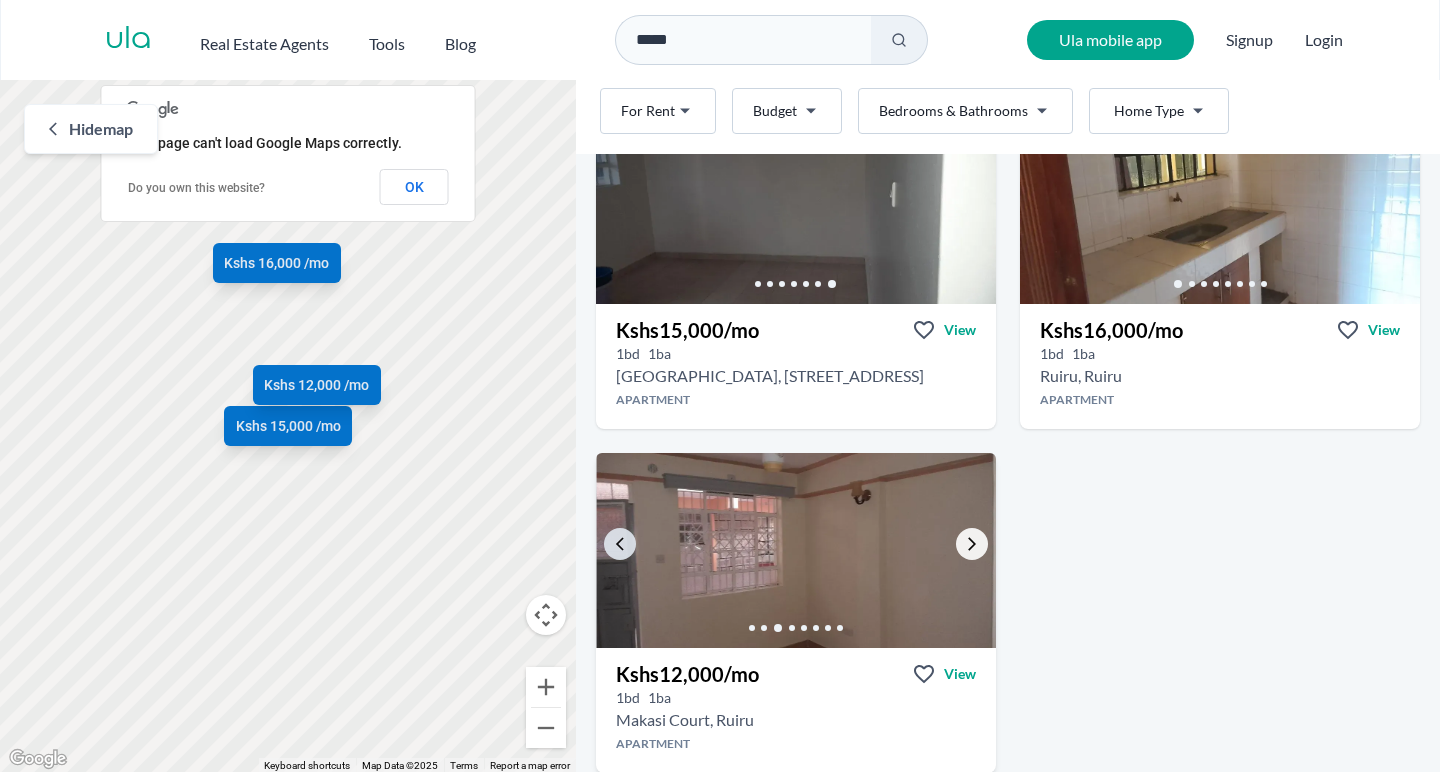 click 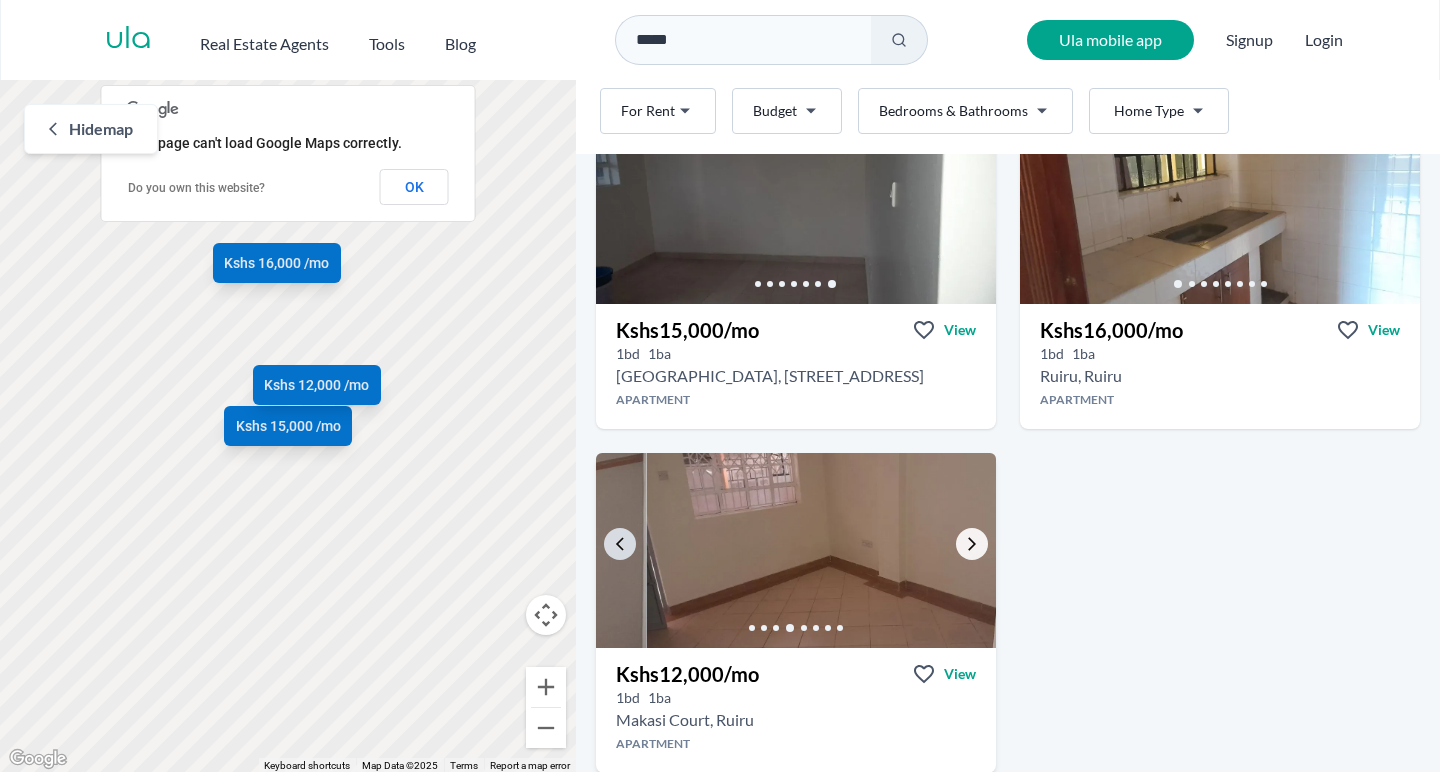 click 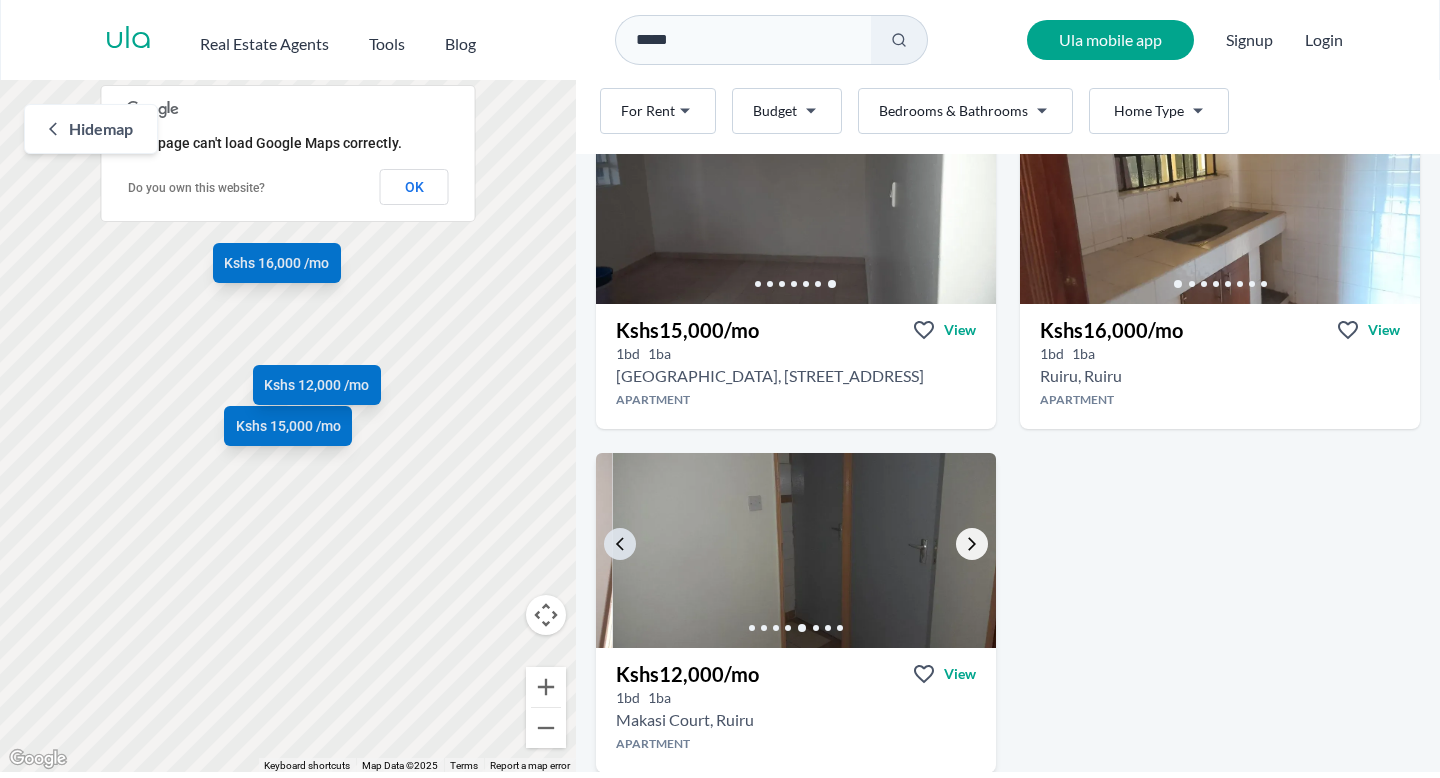 click 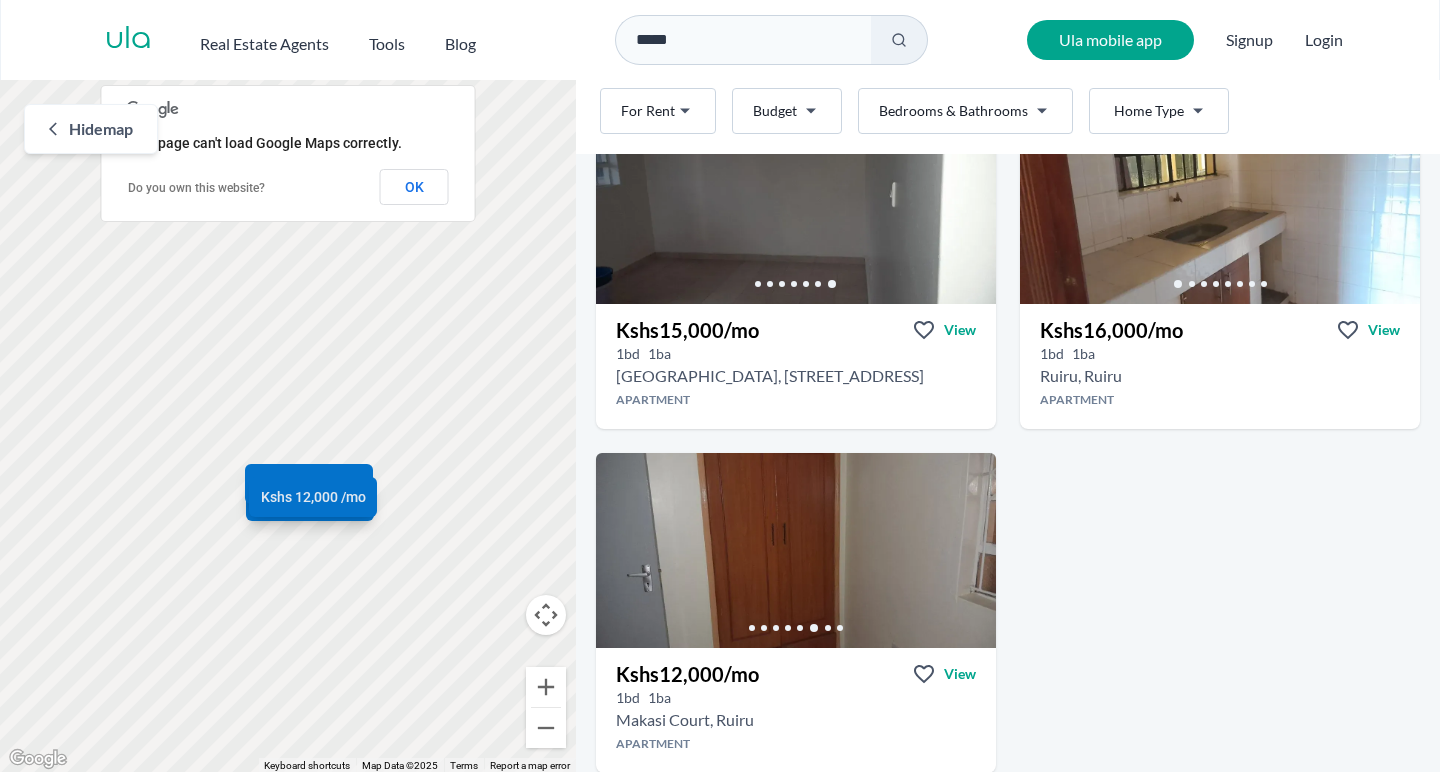 scroll, scrollTop: 567, scrollLeft: 0, axis: vertical 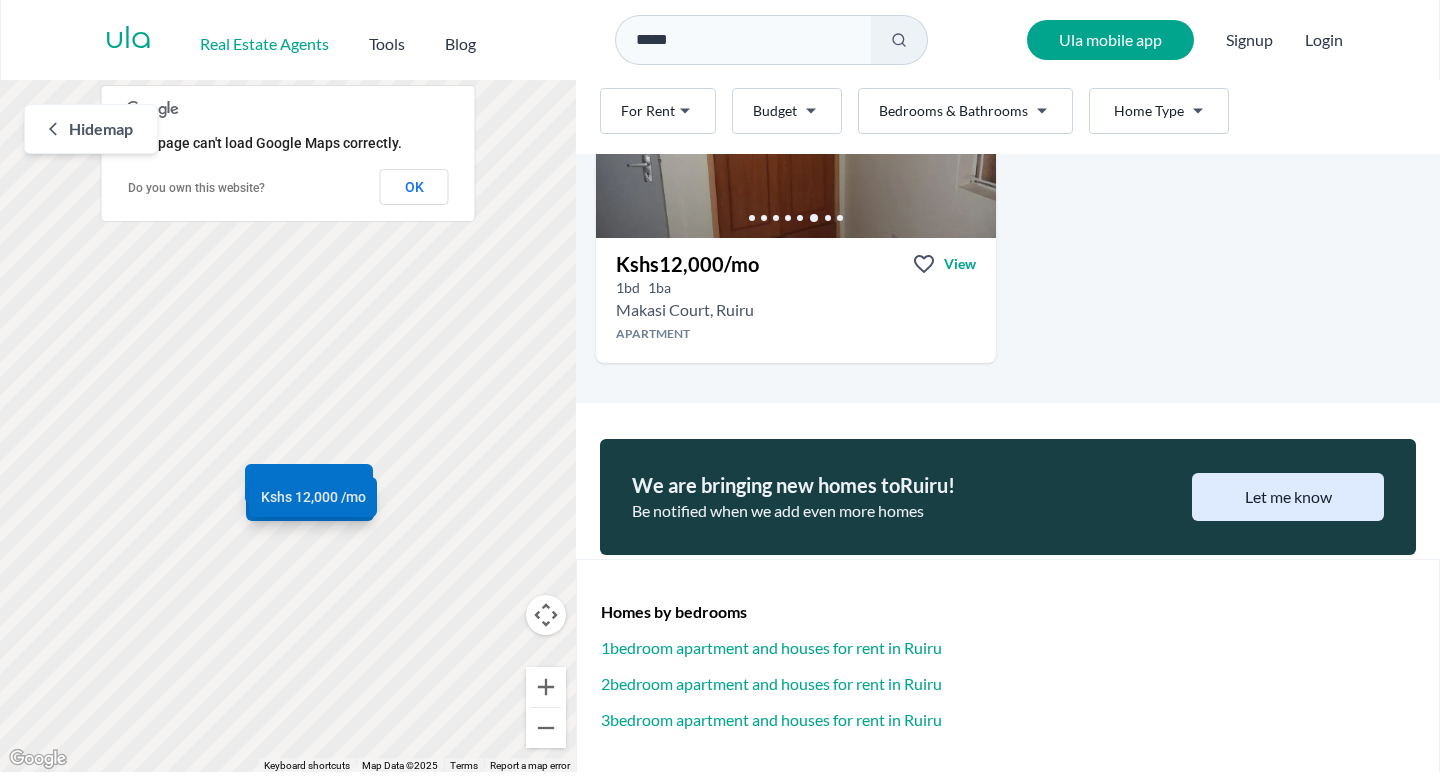 click on "Real Estate Agents" at bounding box center (264, 44) 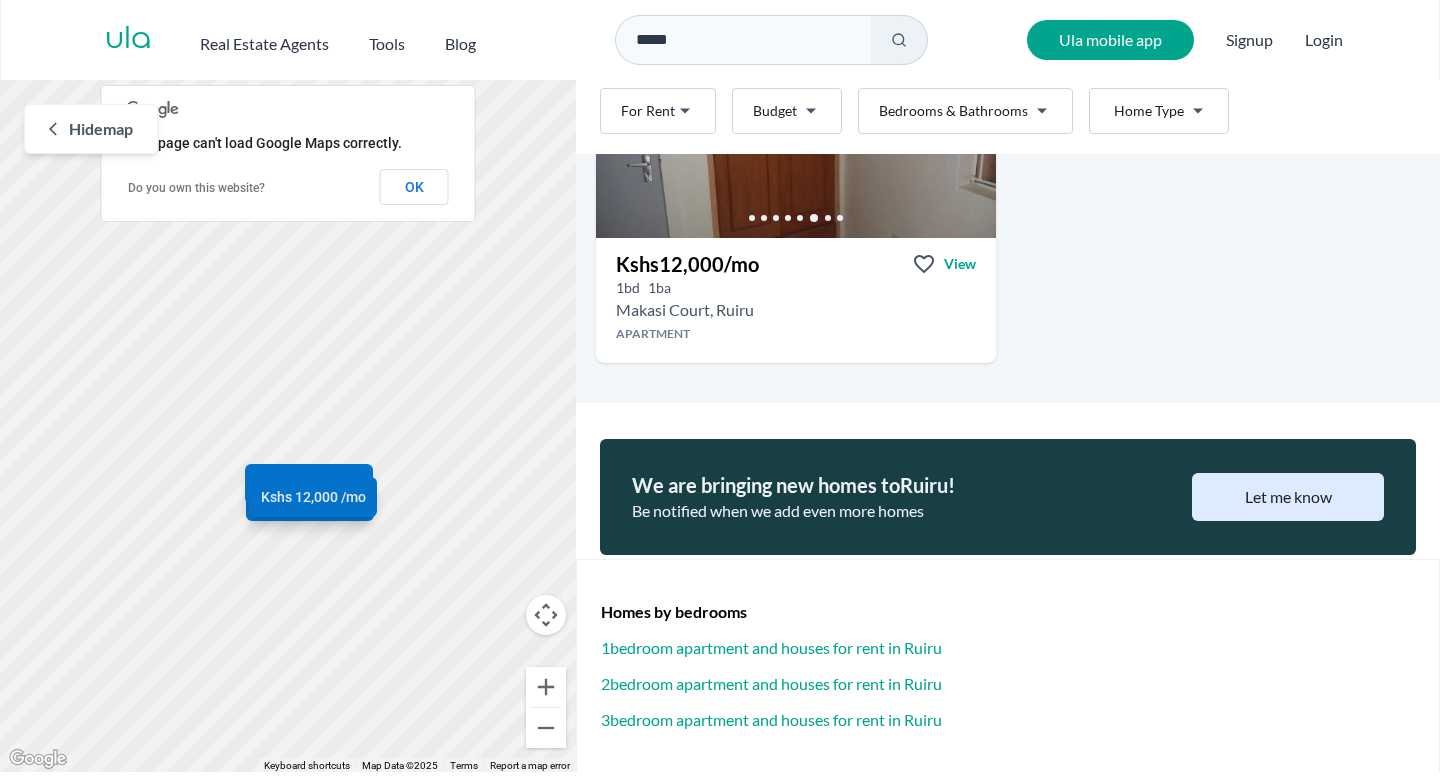 click on "ula" at bounding box center (128, 40) 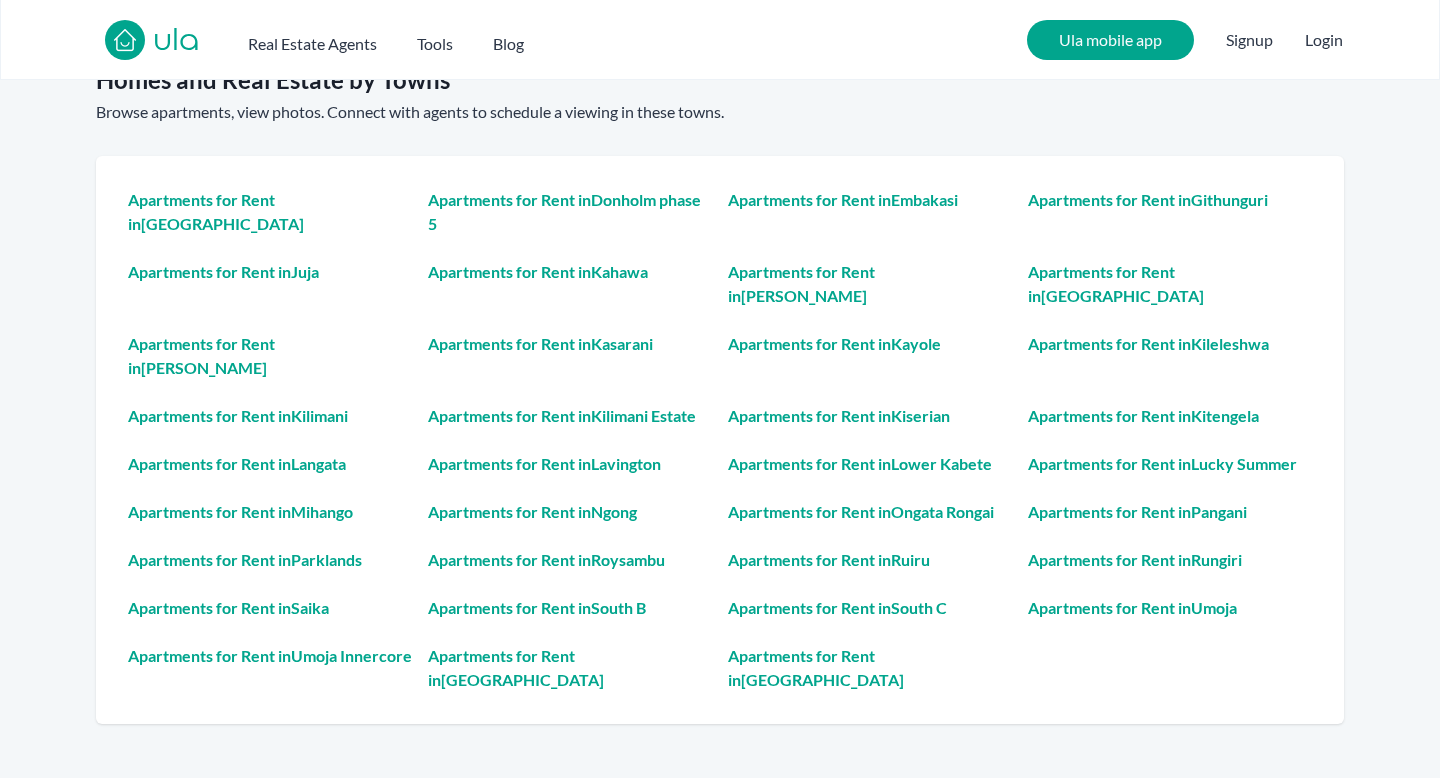 scroll, scrollTop: 4889, scrollLeft: 0, axis: vertical 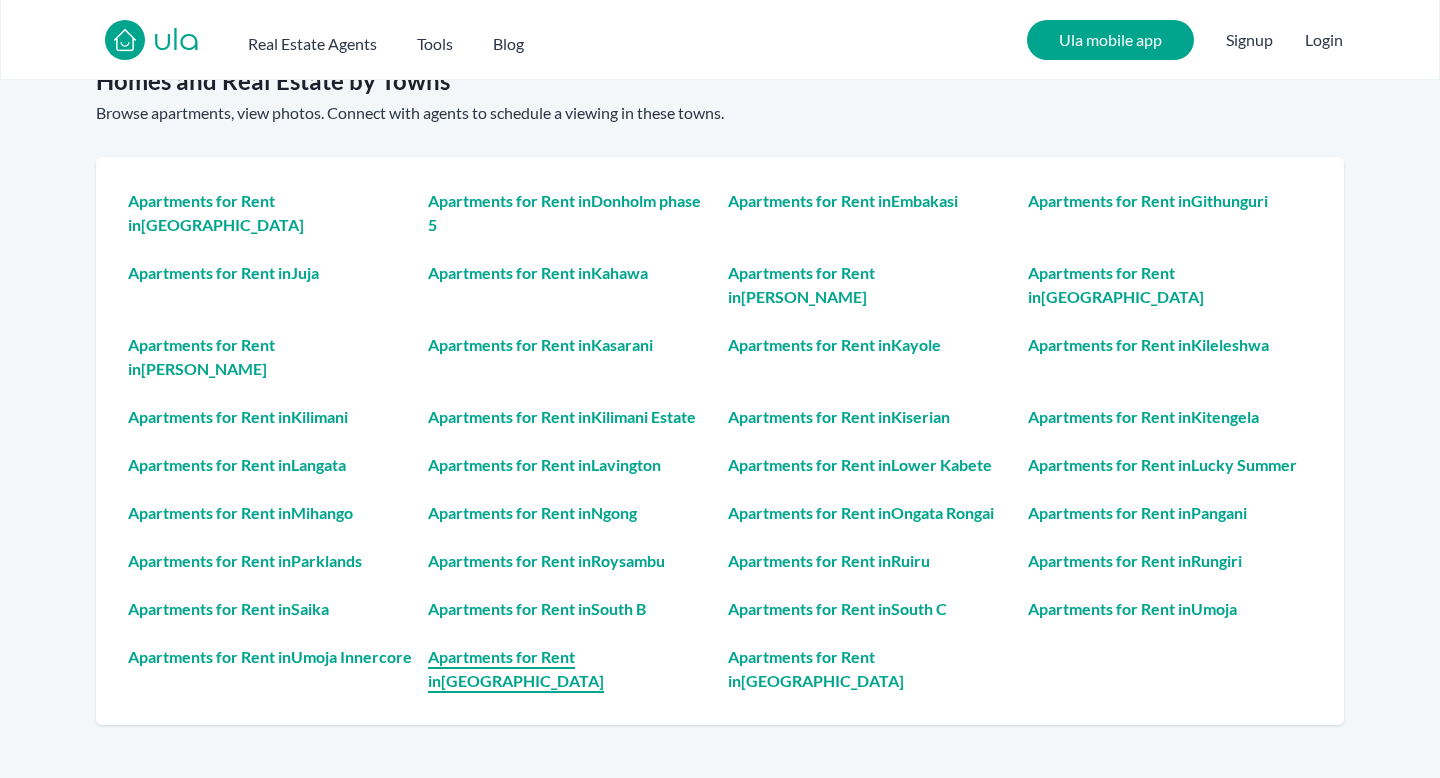 click on "Apartments for Rent in  [GEOGRAPHIC_DATA]" at bounding box center [570, 669] 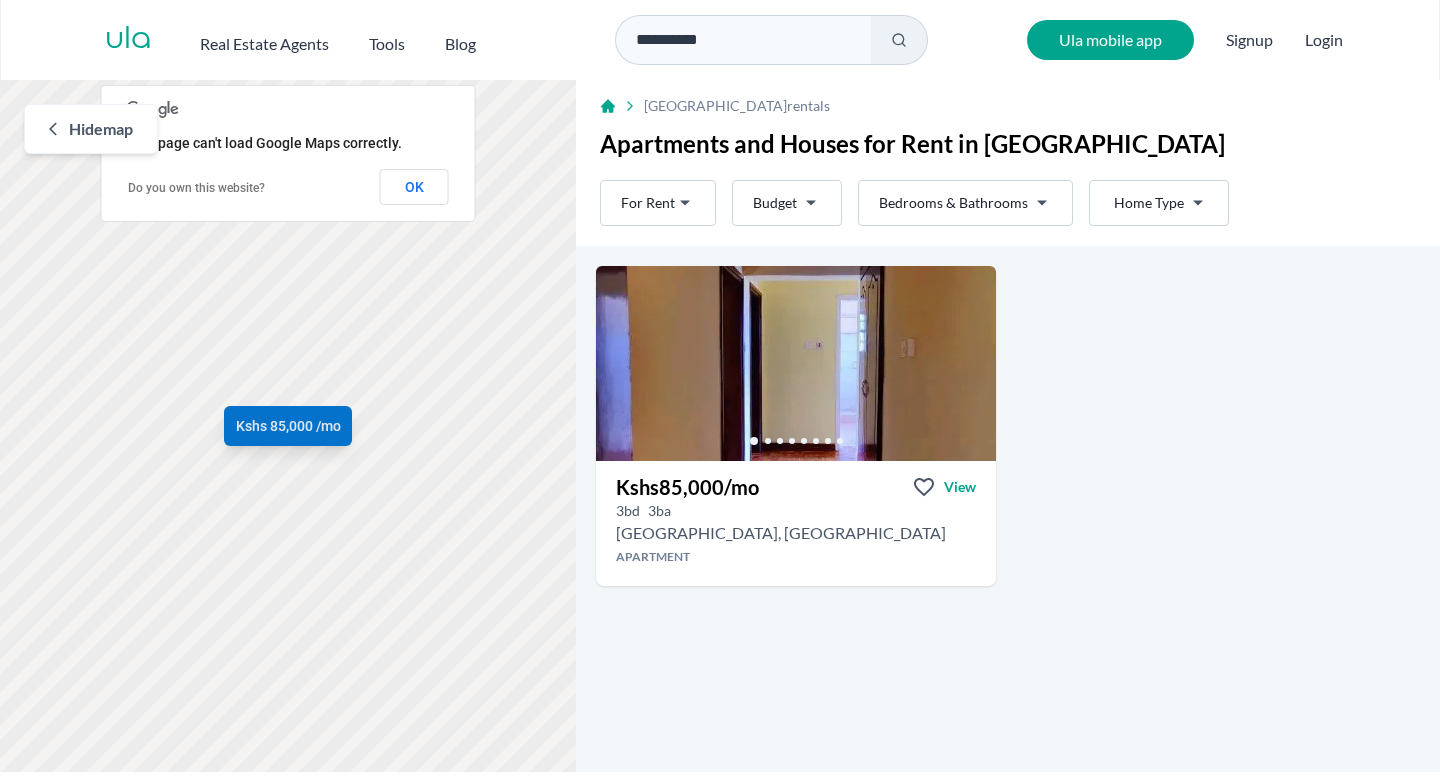 scroll, scrollTop: 0, scrollLeft: 0, axis: both 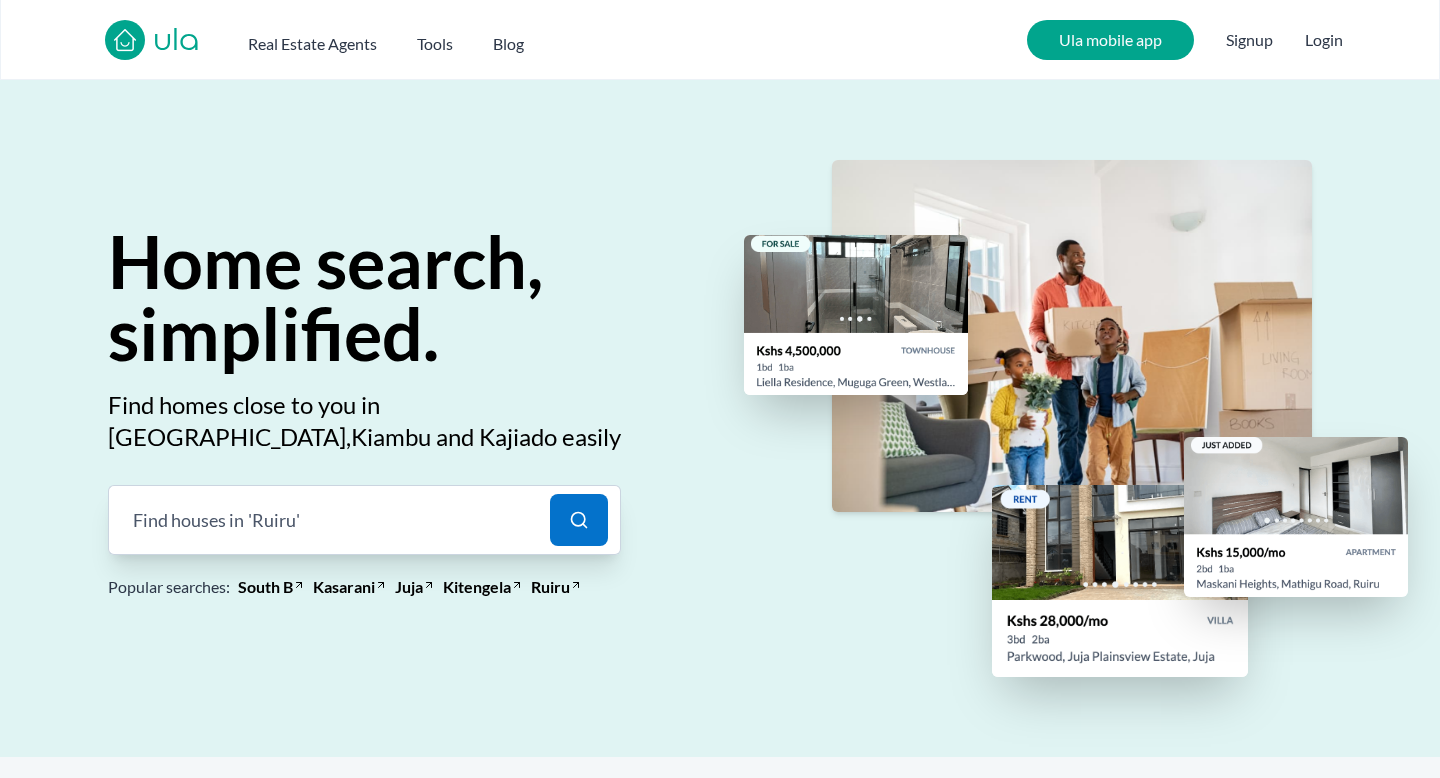 click on "Find houses in '[GEOGRAPHIC_DATA]' |" at bounding box center (323, 520) 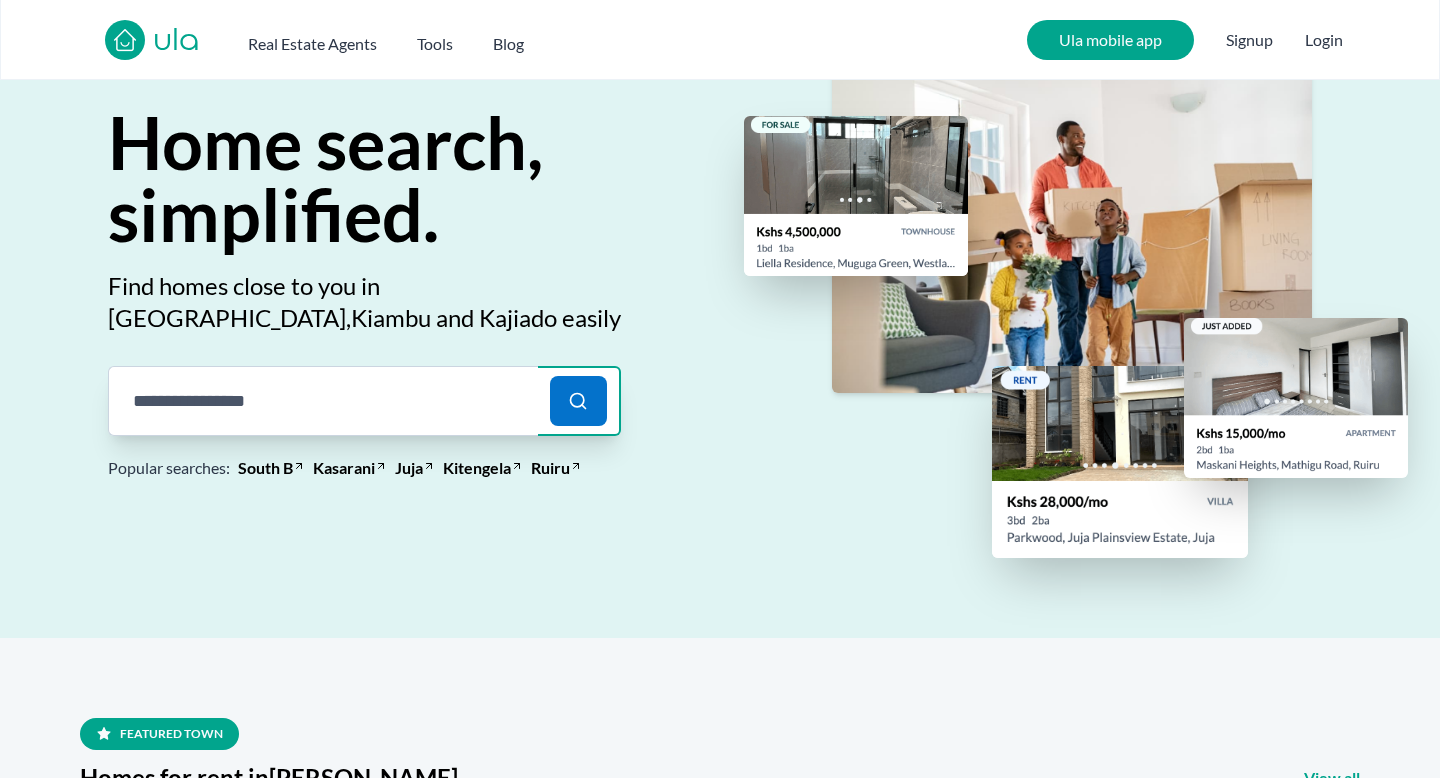 scroll, scrollTop: 224, scrollLeft: 0, axis: vertical 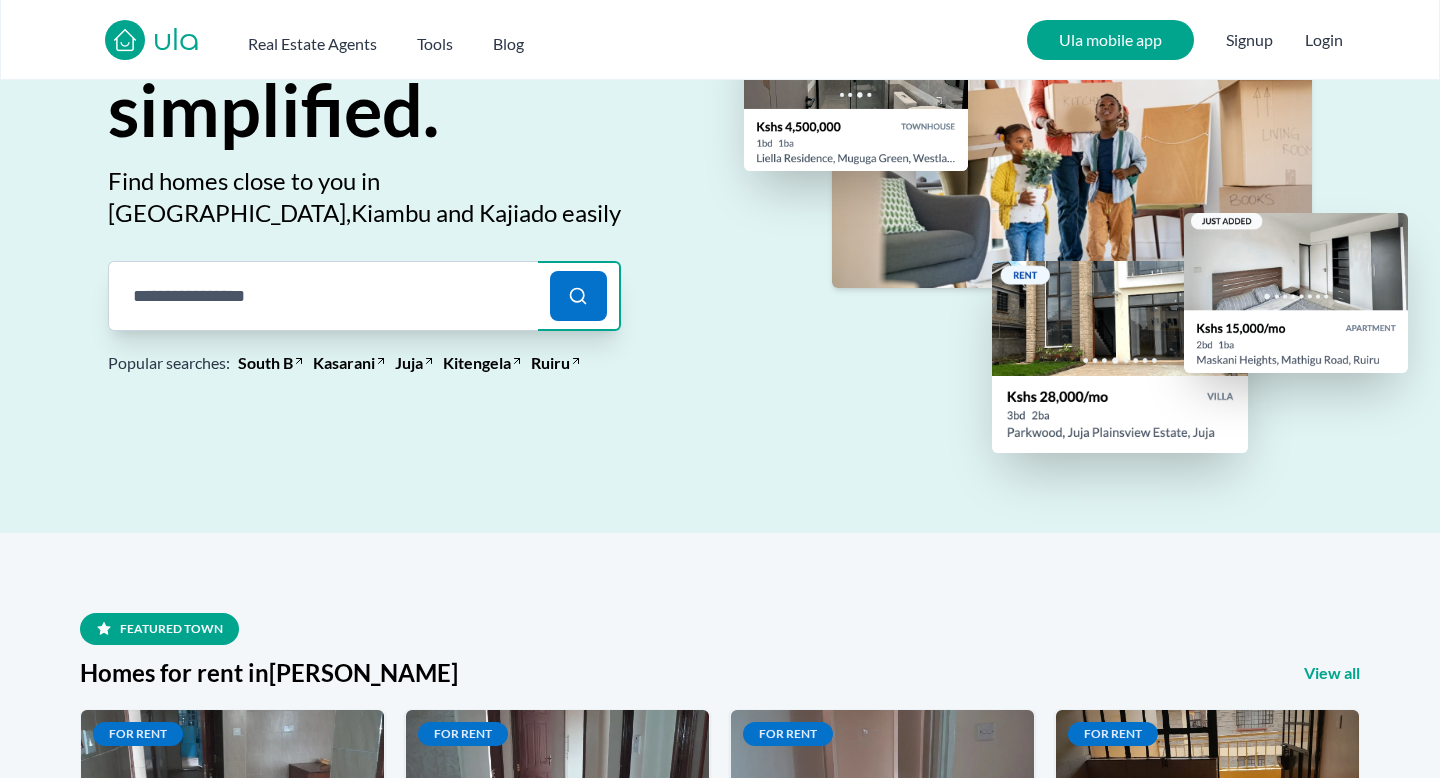 click at bounding box center [323, 296] 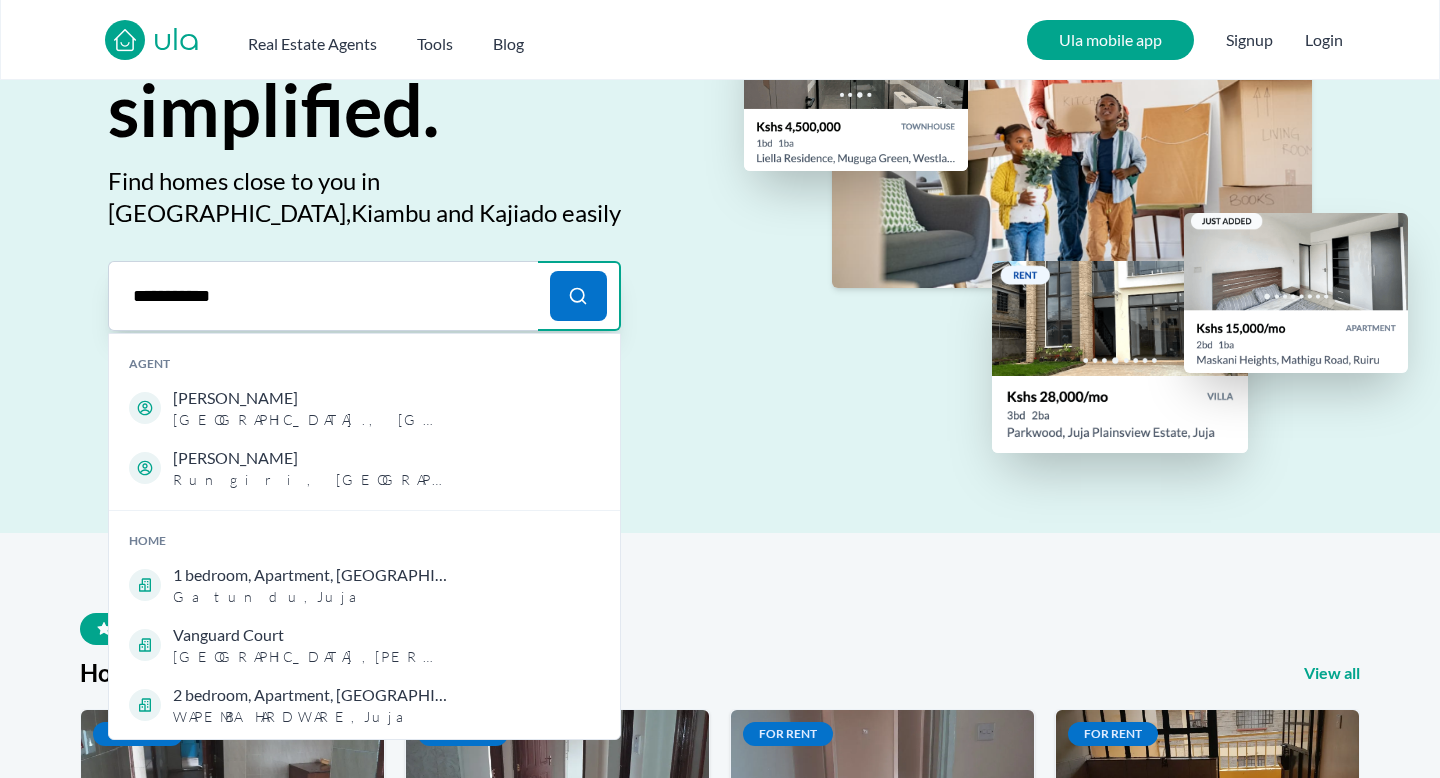 type on "**********" 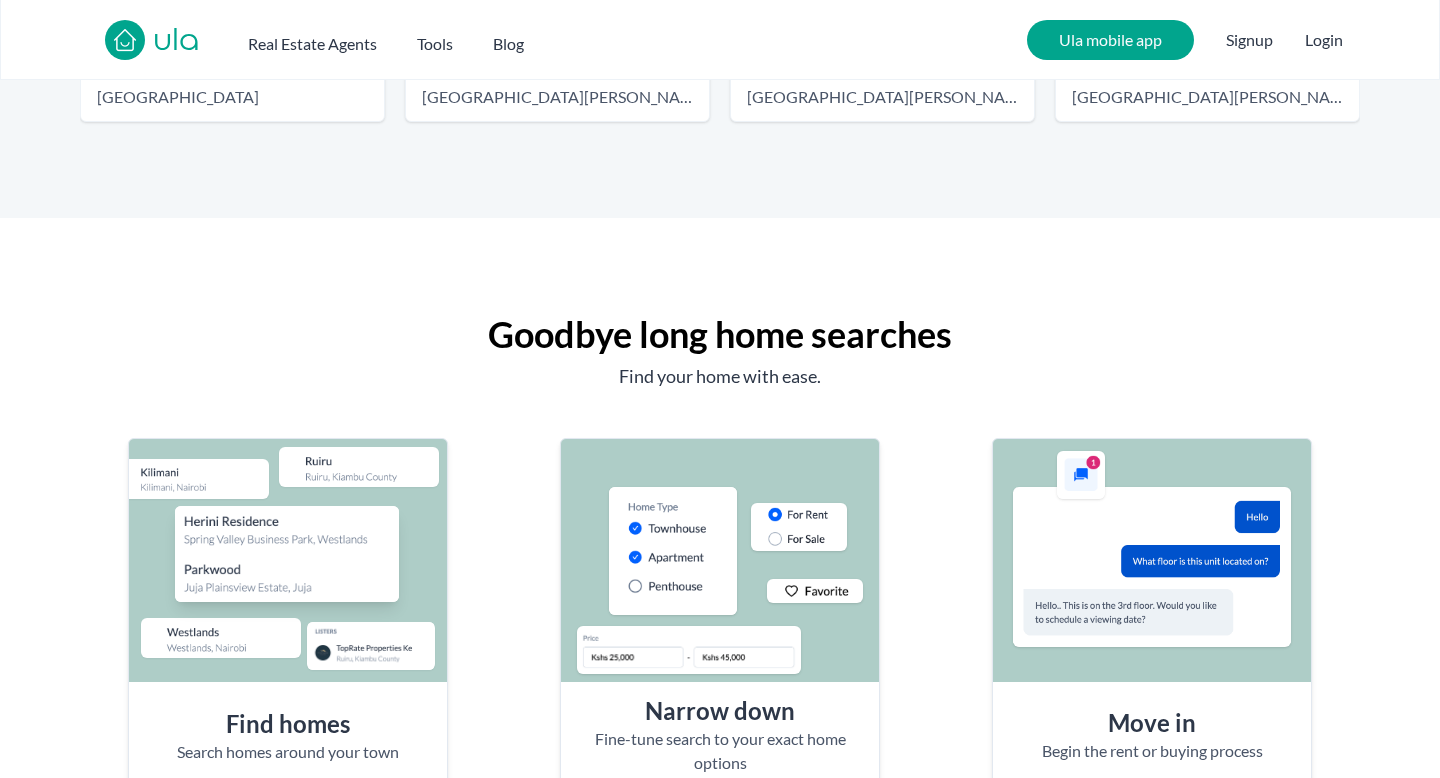scroll, scrollTop: 0, scrollLeft: 0, axis: both 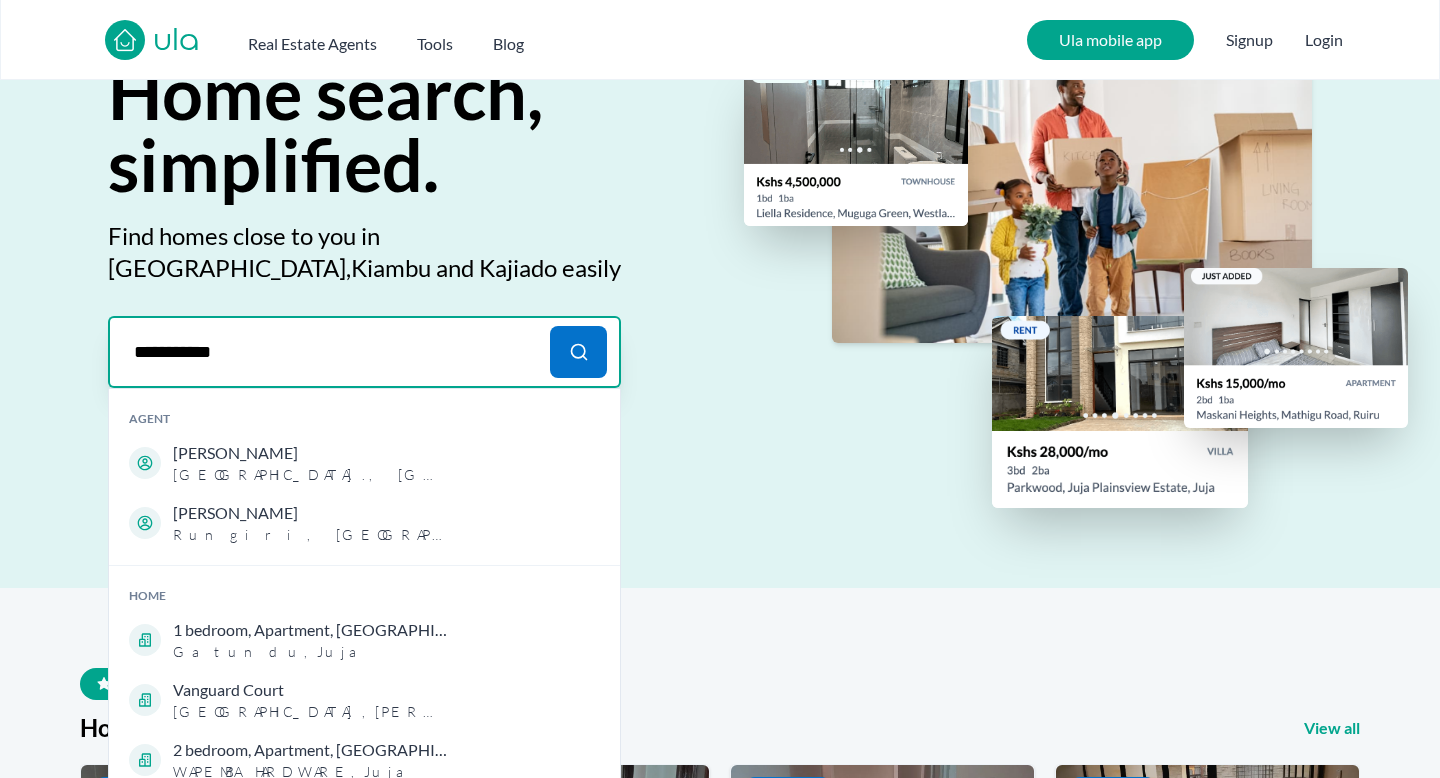 drag, startPoint x: 264, startPoint y: 525, endPoint x: 102, endPoint y: 517, distance: 162.19742 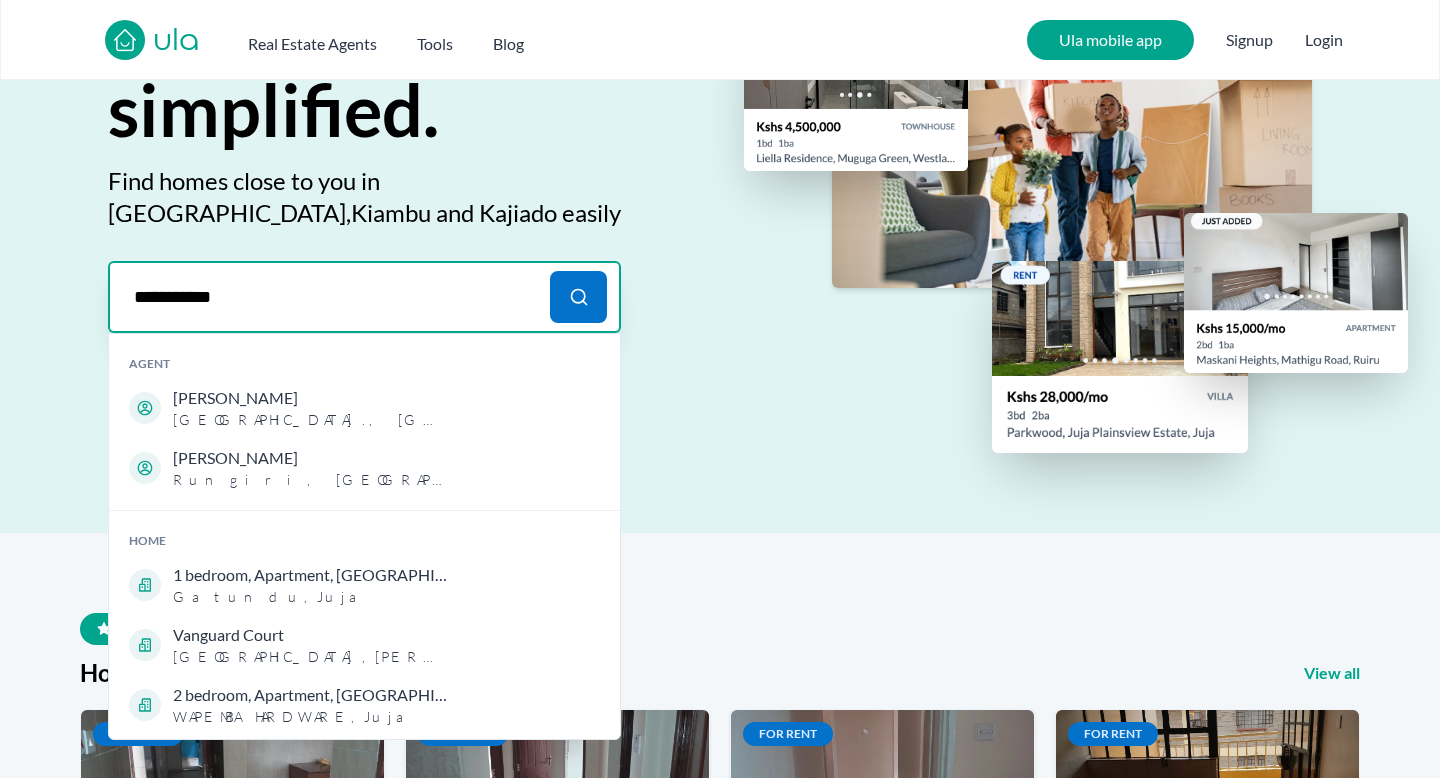 click on "**********" at bounding box center [323, 297] 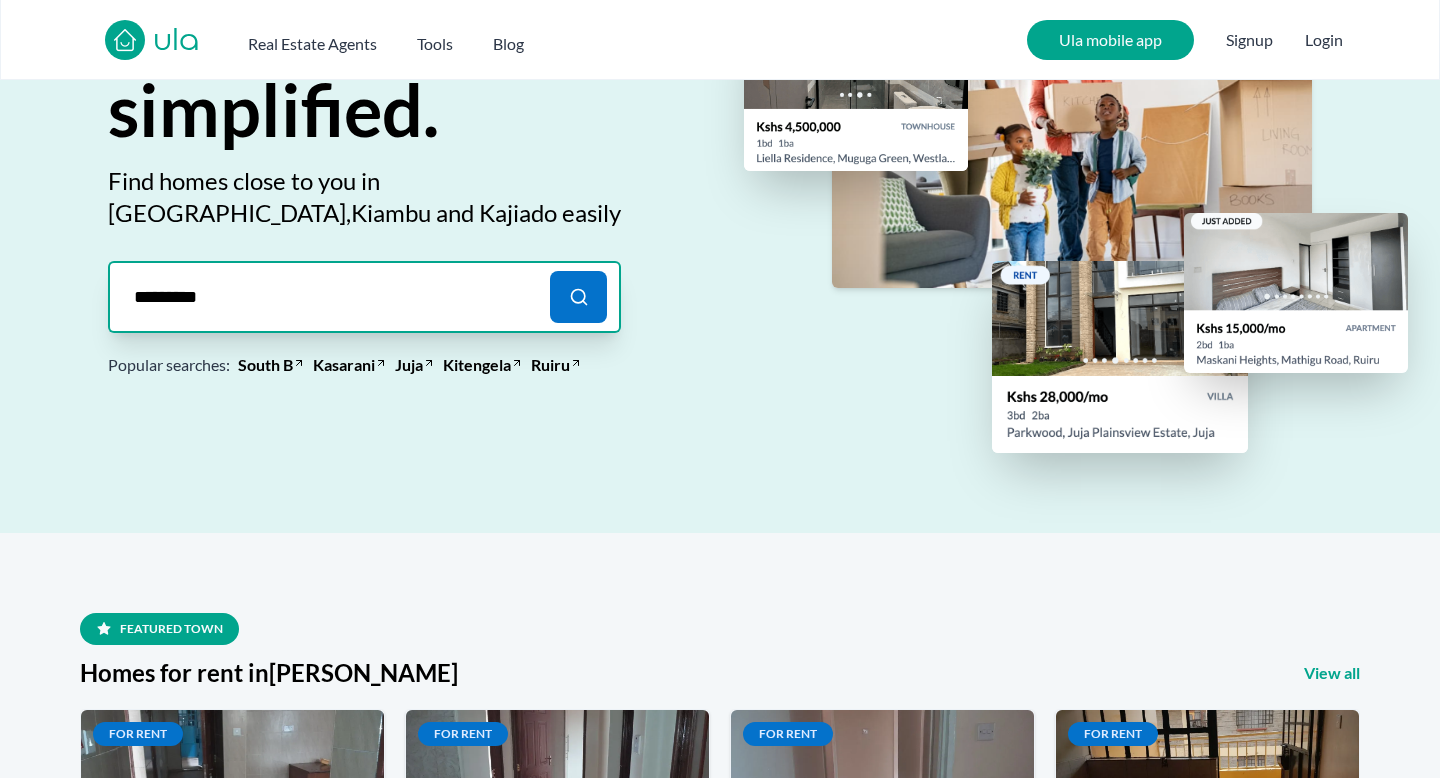 type on "*********" 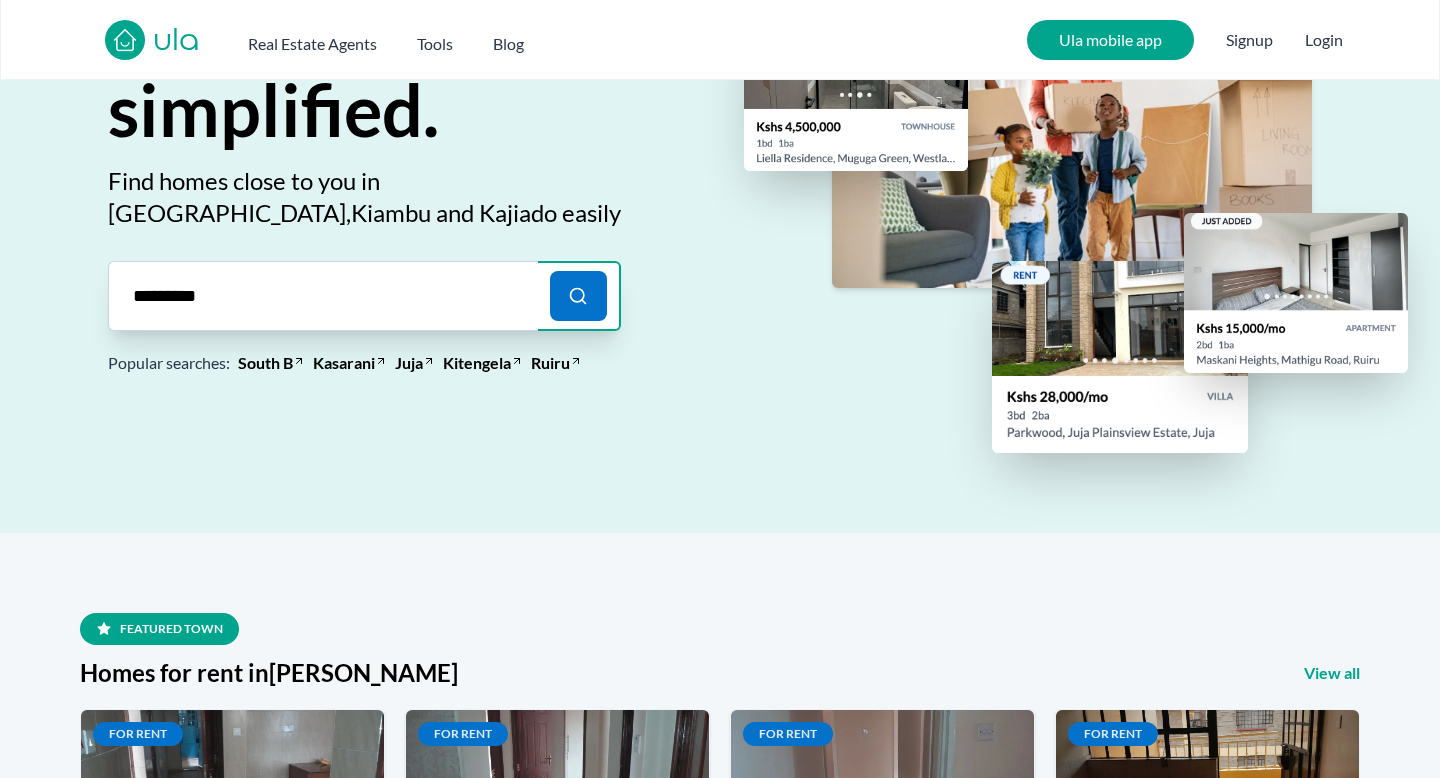 click at bounding box center [578, 296] 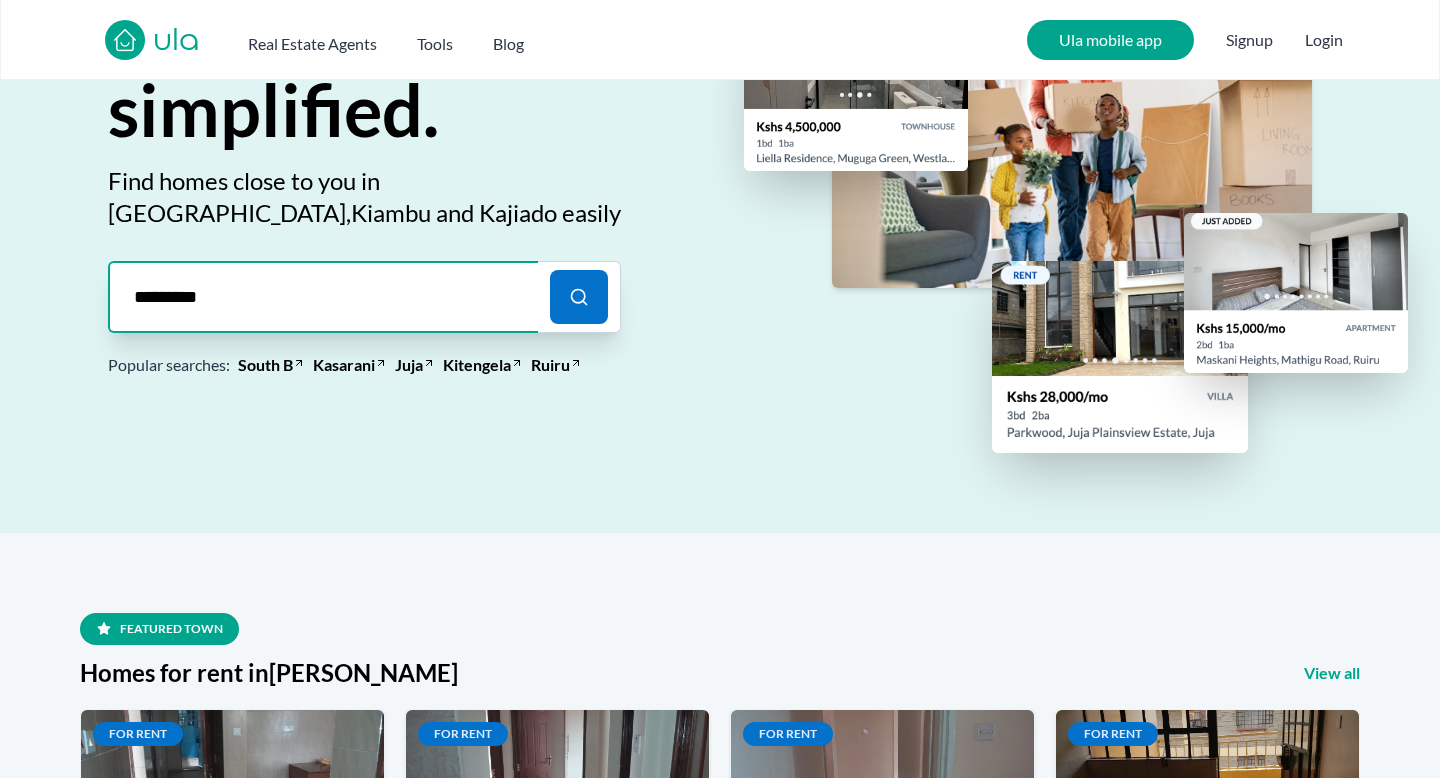 click on "*********" at bounding box center (323, 297) 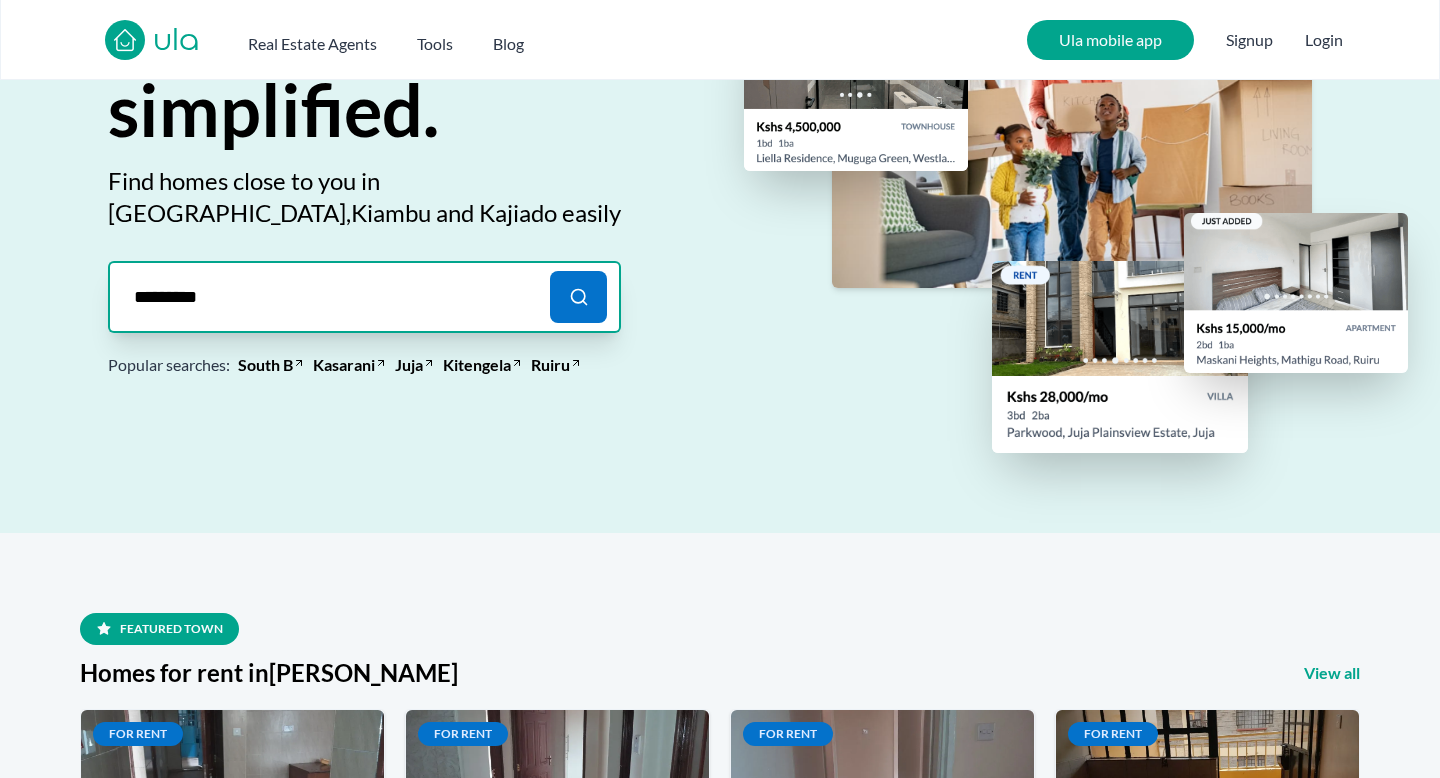 click on "*********" at bounding box center (323, 297) 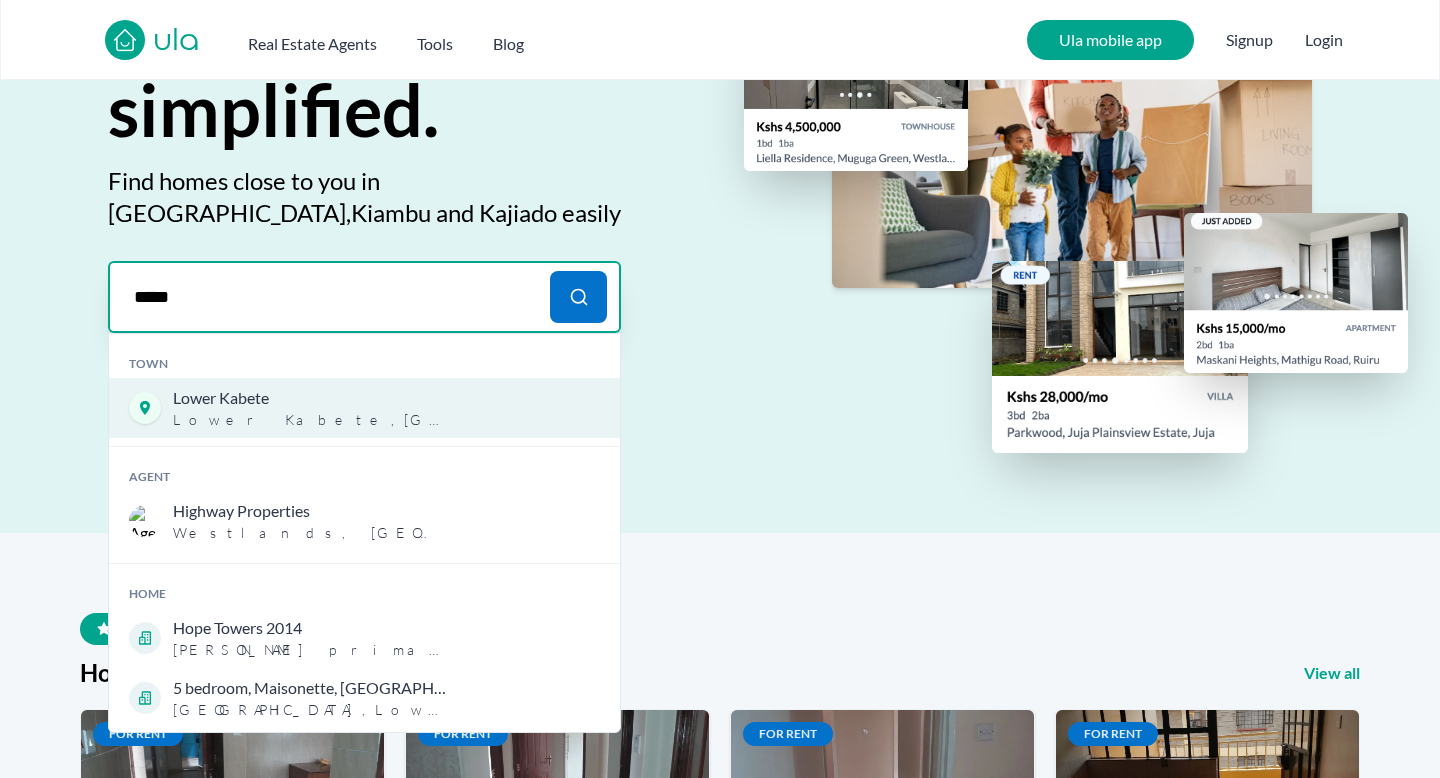 type on "*****" 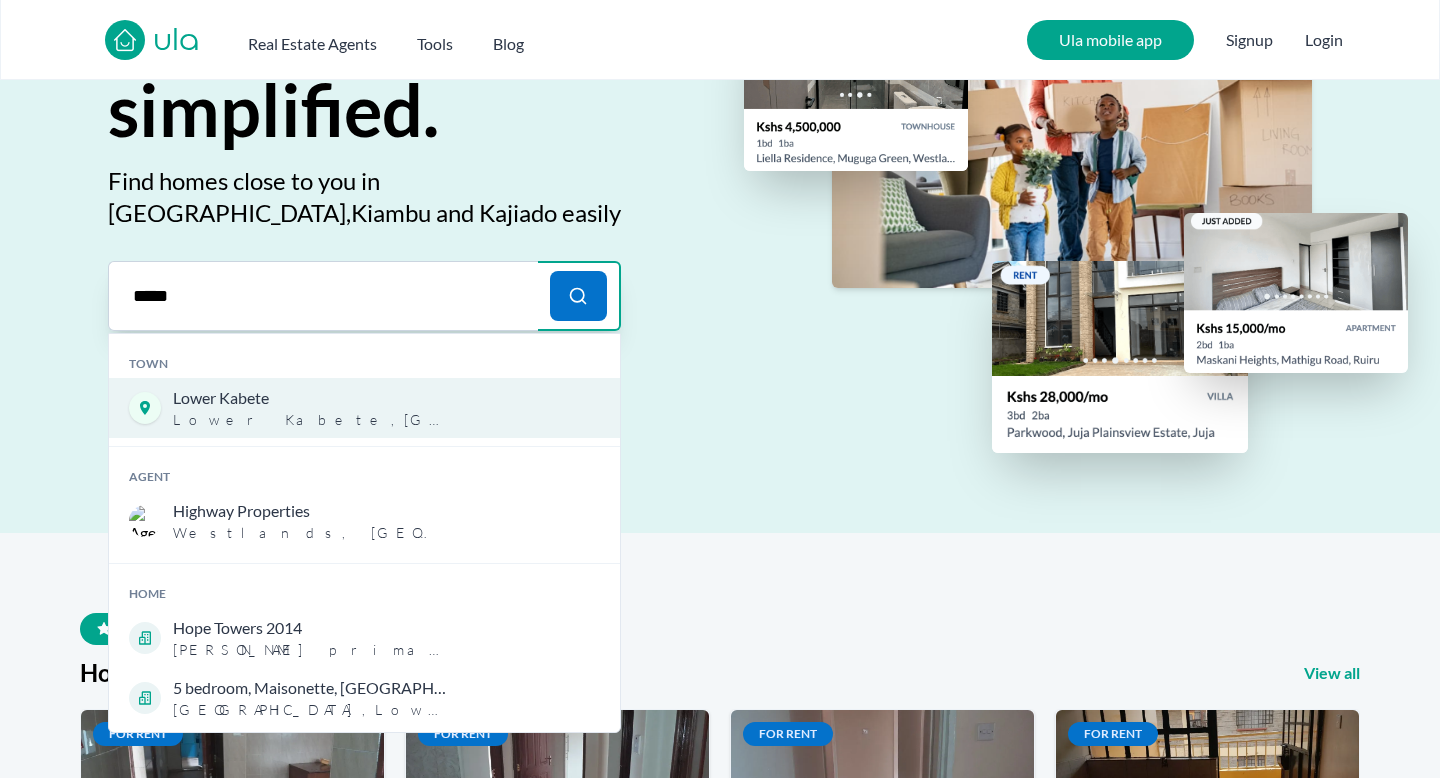 click on "[GEOGRAPHIC_DATA] ,  [GEOGRAPHIC_DATA]" at bounding box center [310, 420] 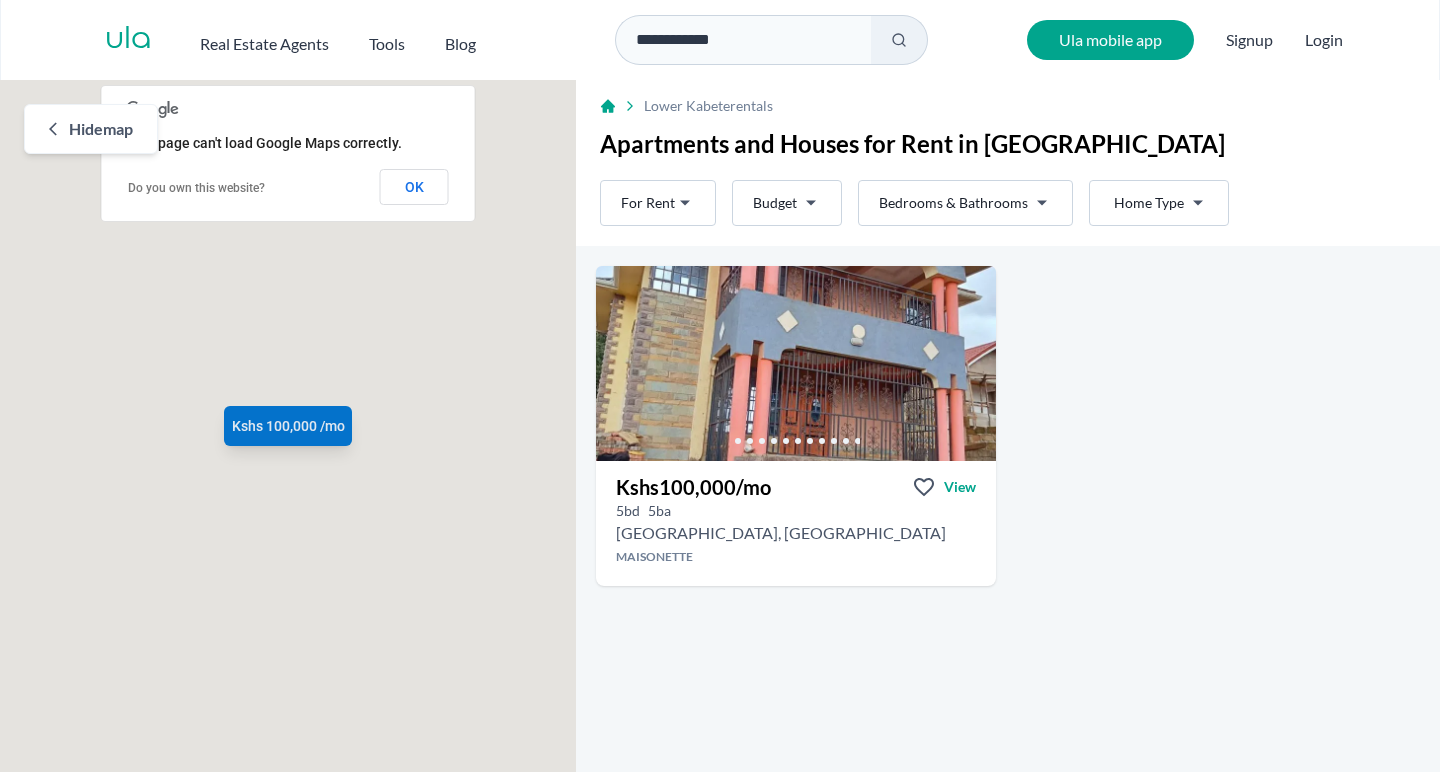 scroll, scrollTop: 0, scrollLeft: 0, axis: both 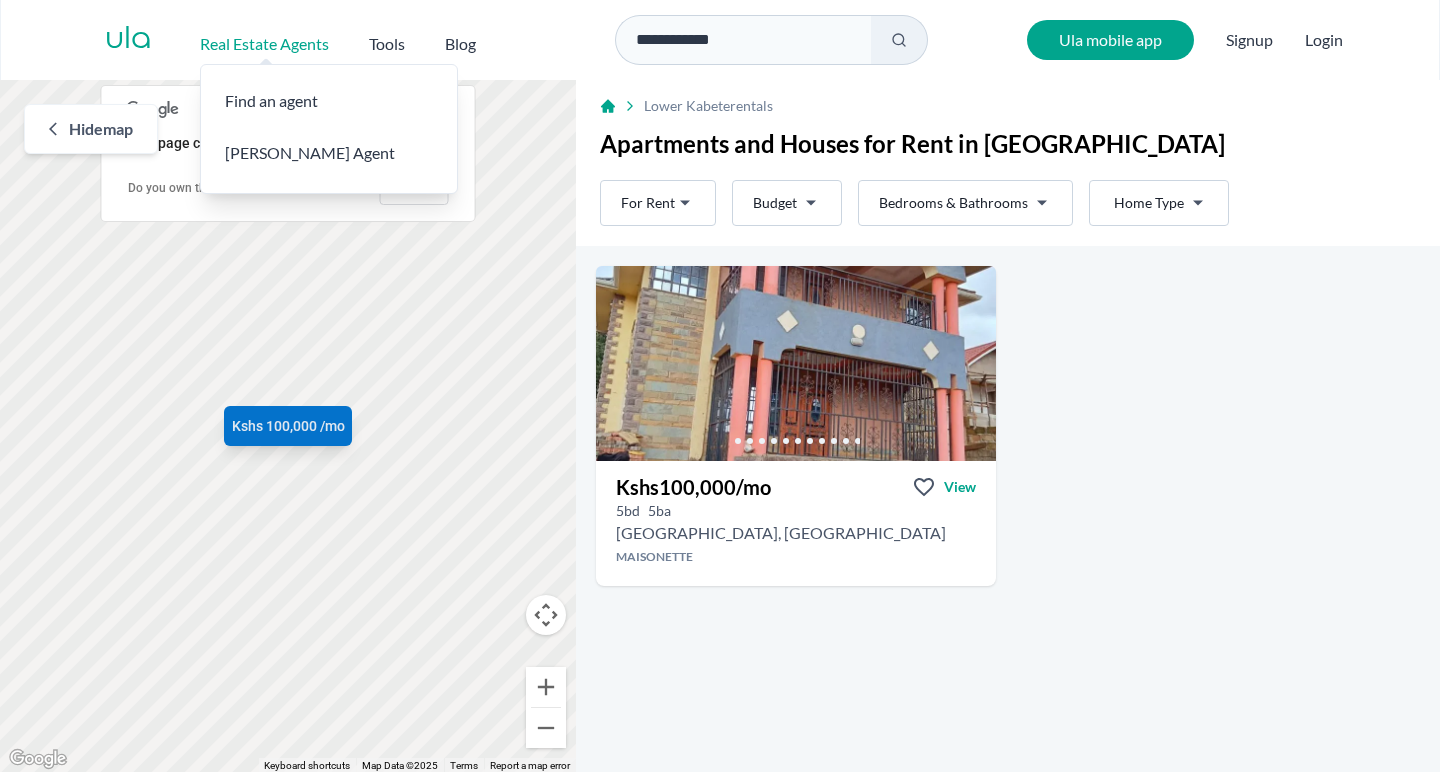 click on "Real Estate Agents" at bounding box center (264, 44) 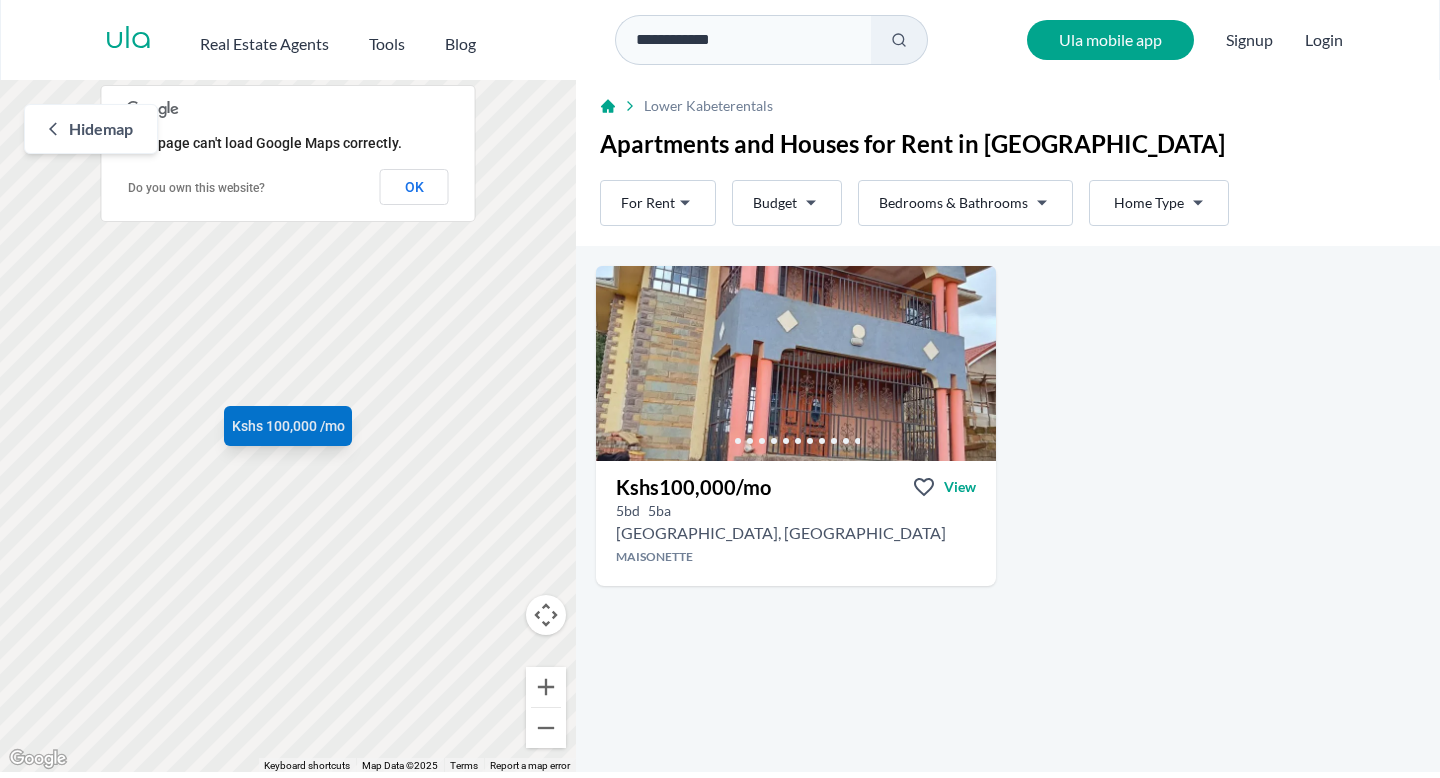 click on "ula" at bounding box center [128, 40] 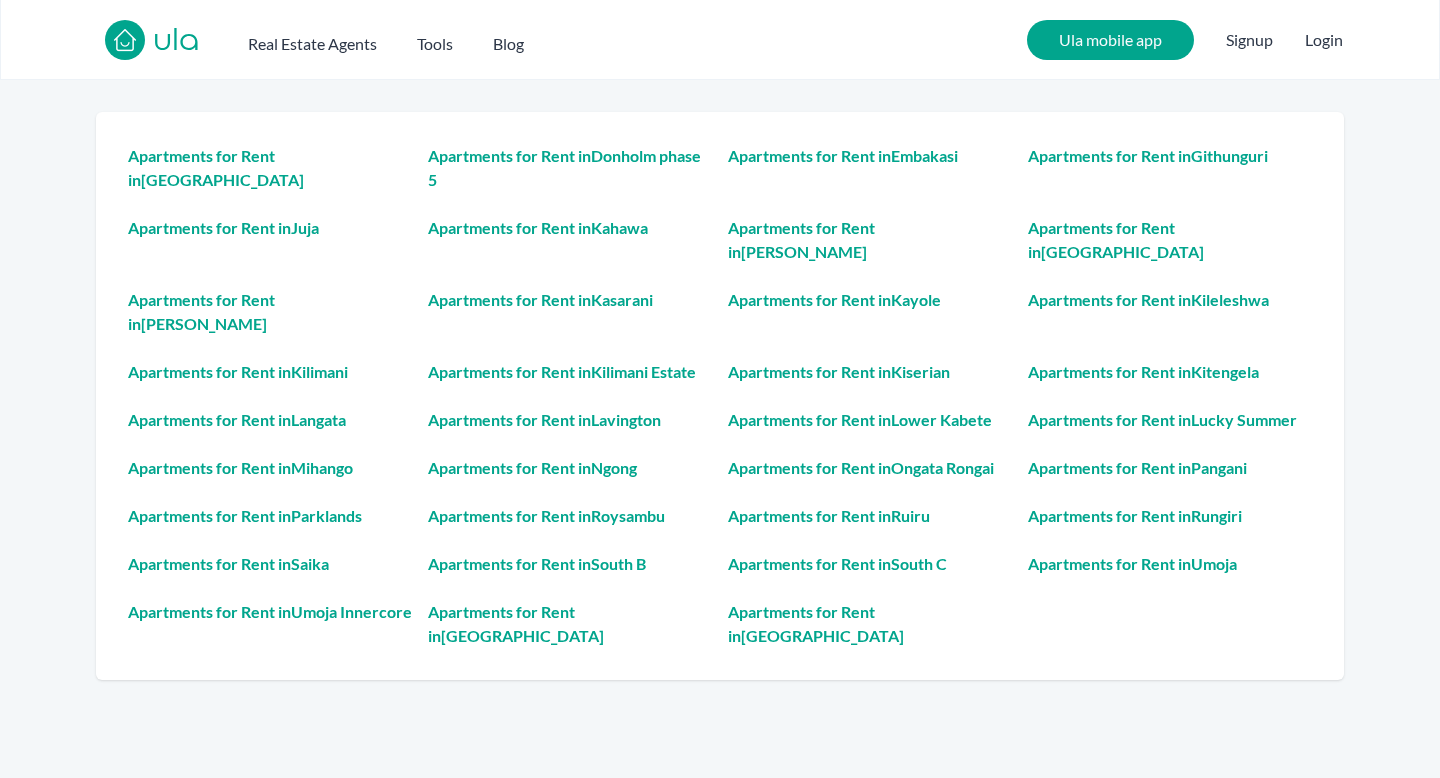 scroll, scrollTop: 4869, scrollLeft: 0, axis: vertical 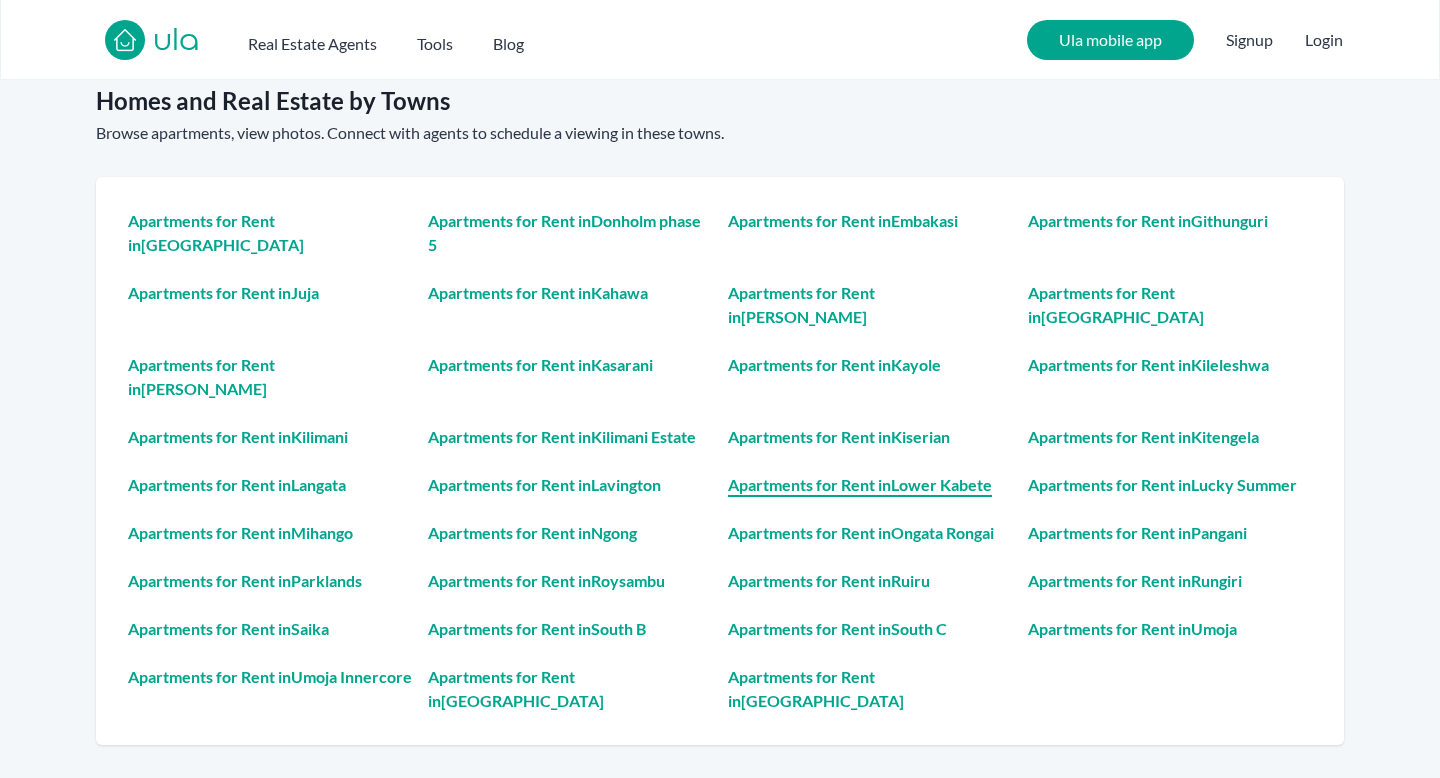click on "Apartments for Rent in  [GEOGRAPHIC_DATA]" at bounding box center [870, 485] 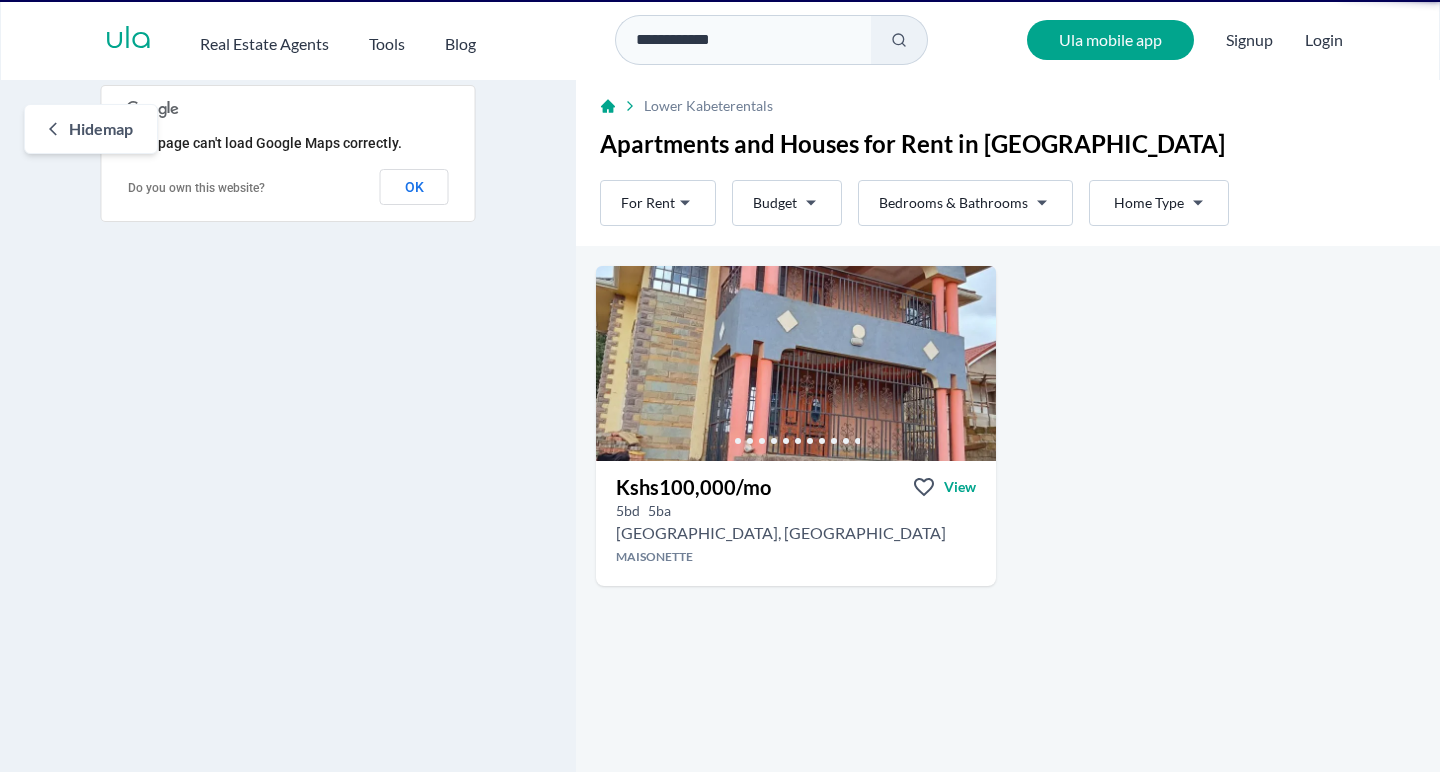 scroll, scrollTop: 0, scrollLeft: 0, axis: both 